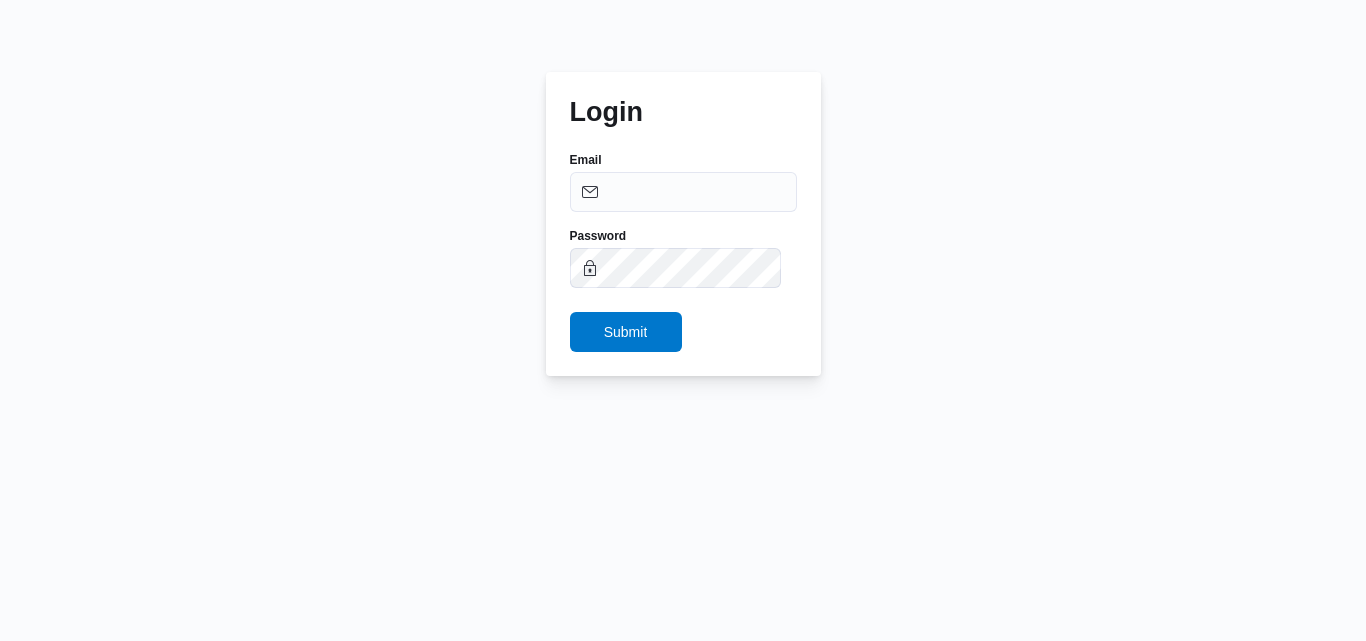scroll, scrollTop: 0, scrollLeft: 0, axis: both 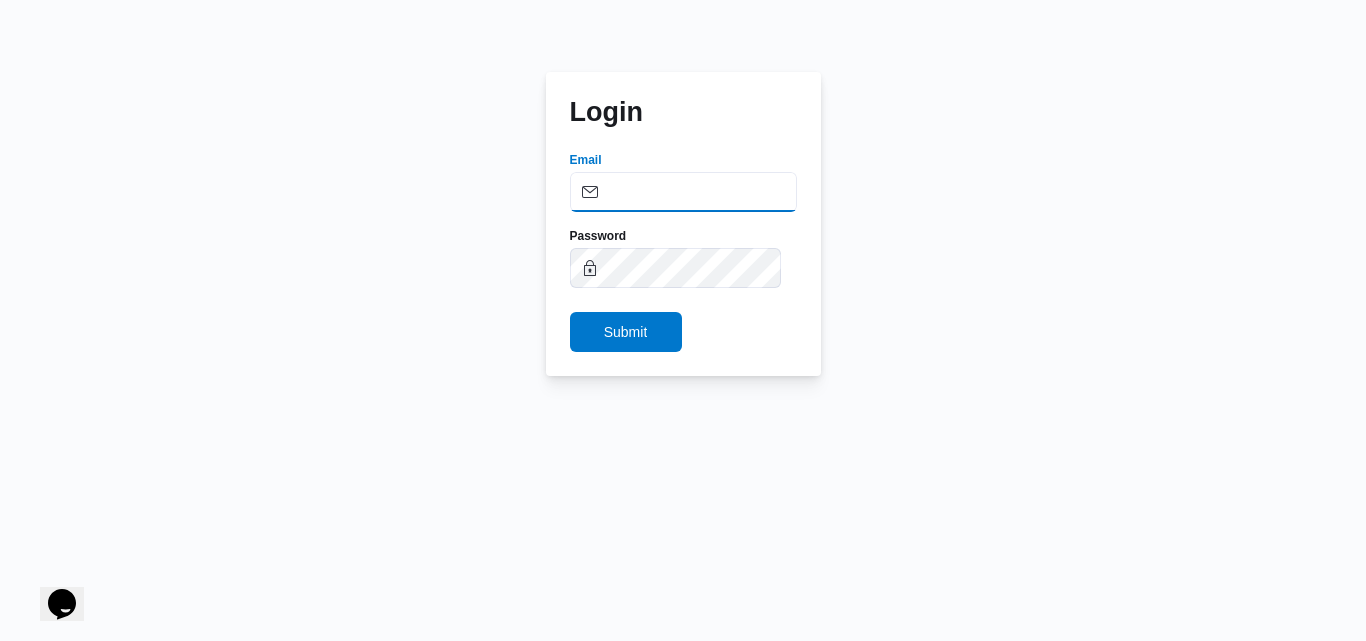 click on "Email" at bounding box center (683, 192) 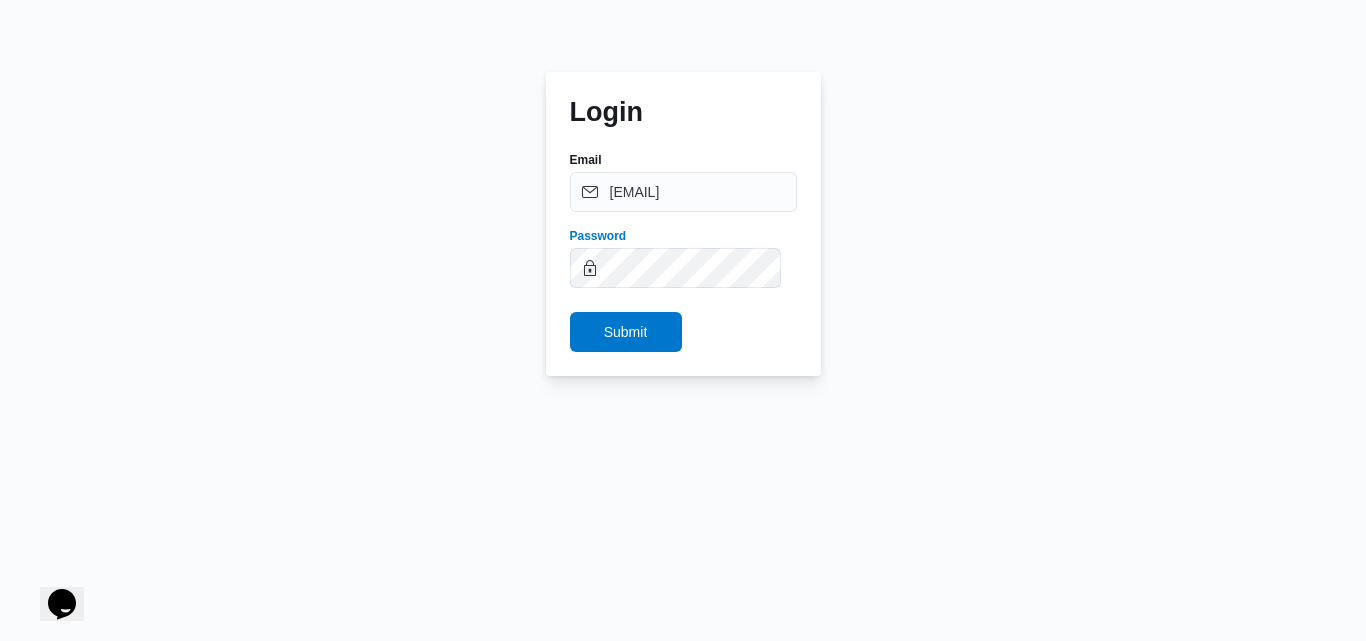click on "Submit" at bounding box center (626, 332) 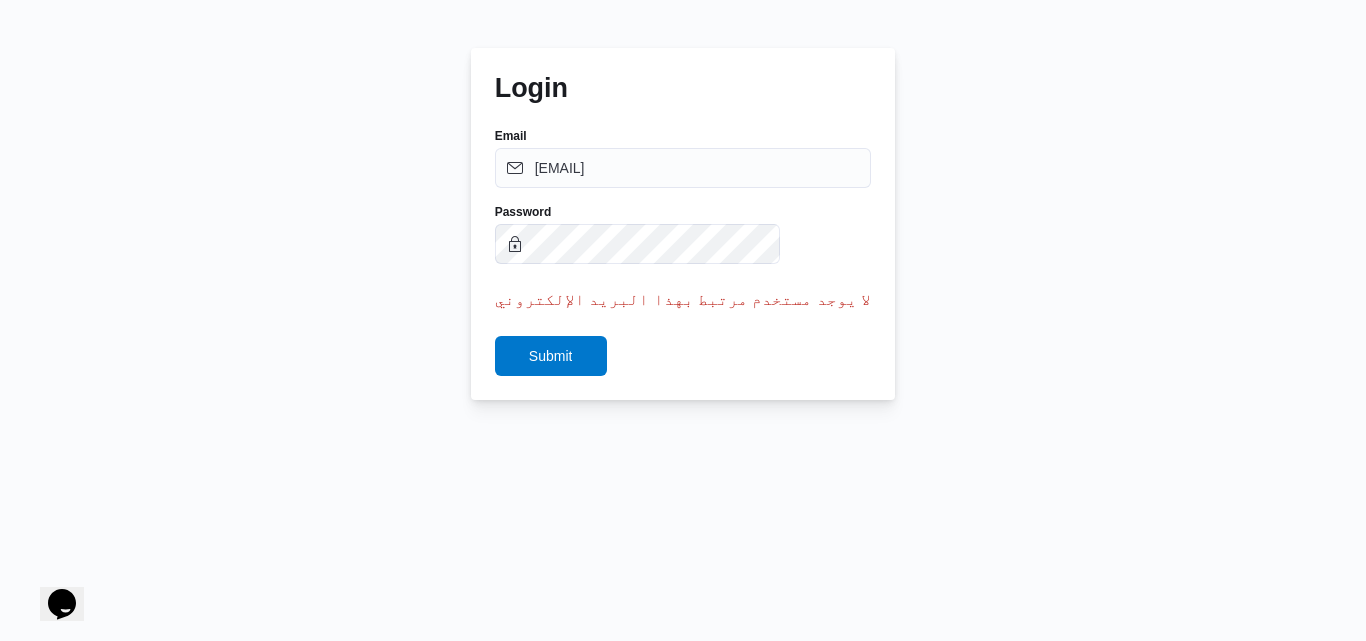 click on "Login Email asmaa.ragab@ill.com.eg Password لا يوجد مستخدم مرتبط بهذا البريد الإلكتروني Submit" at bounding box center (683, 224) 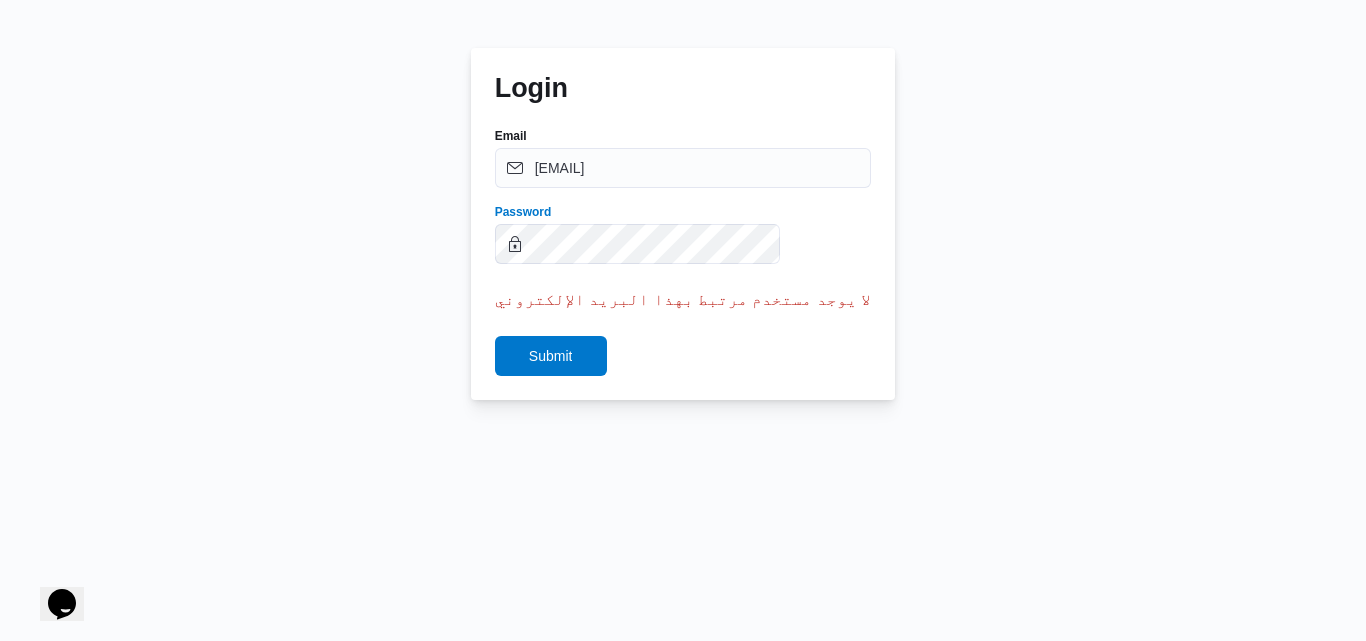 click on "Submit" at bounding box center [551, 356] 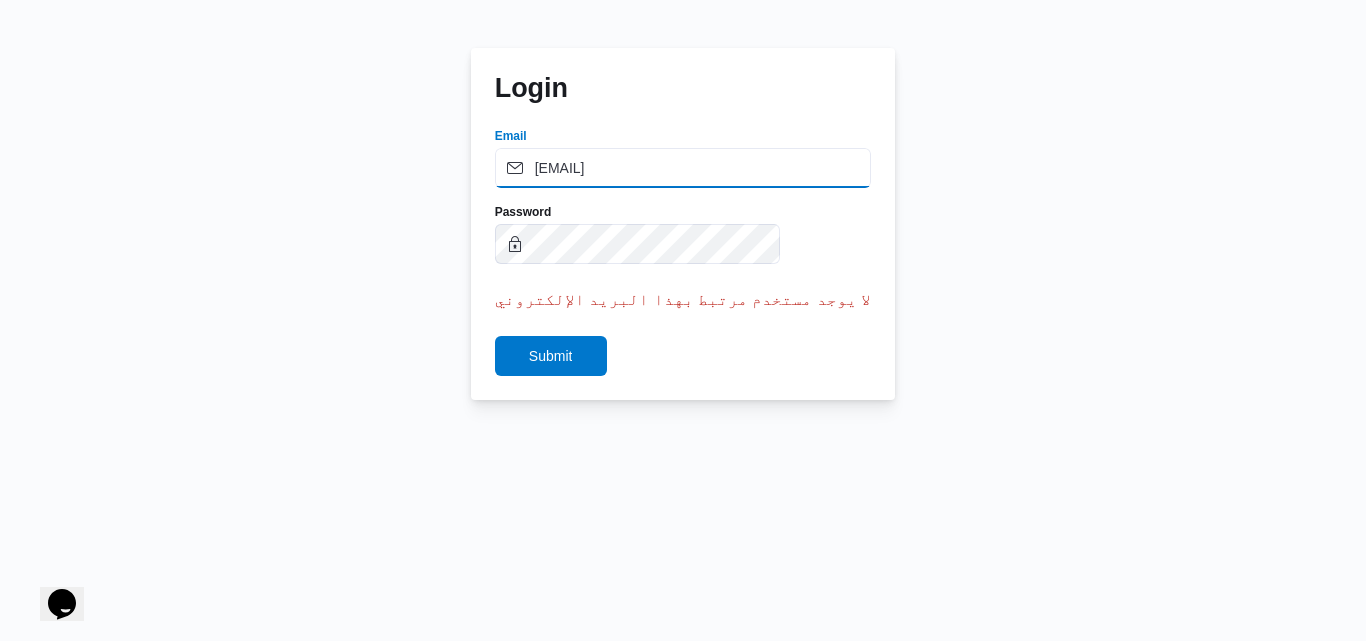 click on "asmaa.ragab@ill.com.eg" at bounding box center [683, 168] 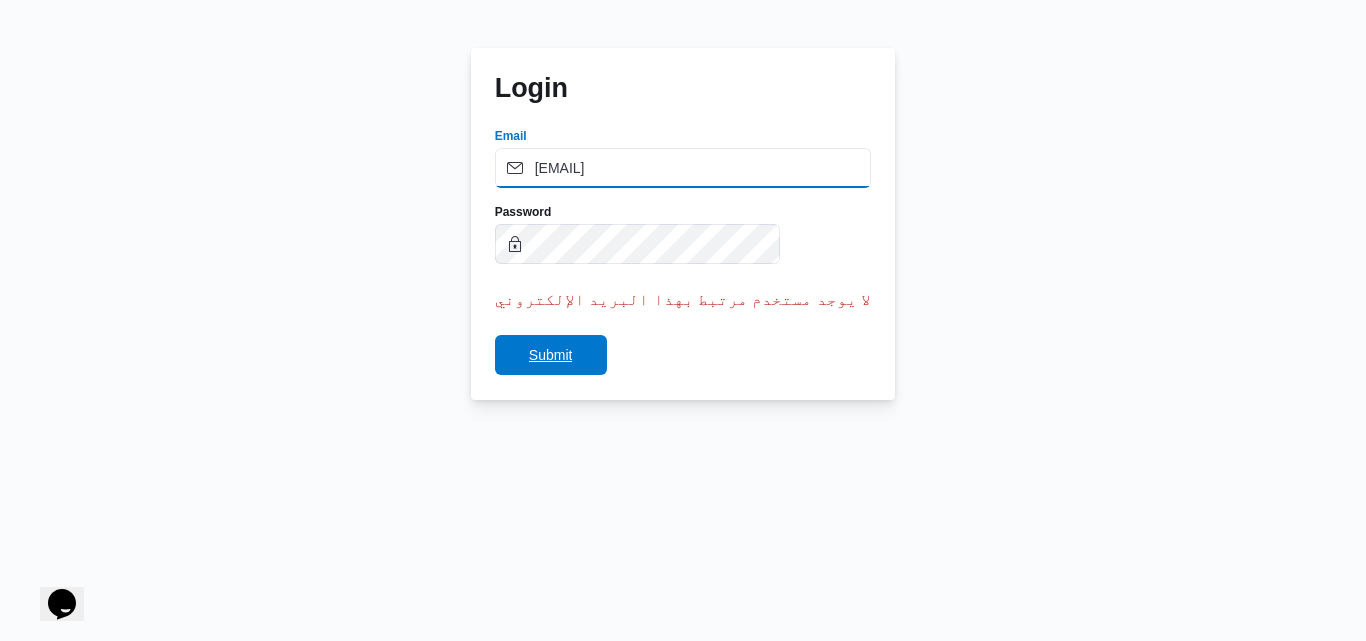 type on "asmaa.ragab@illa.com.eg" 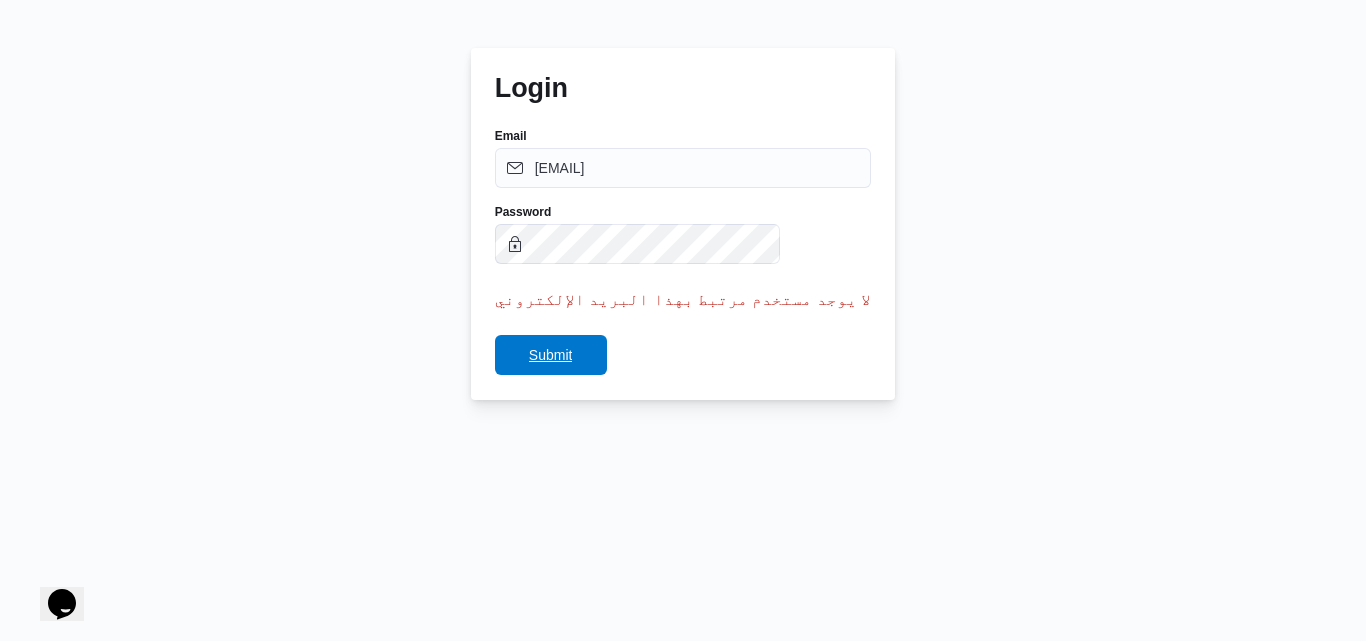 click on "Submit" at bounding box center [551, 355] 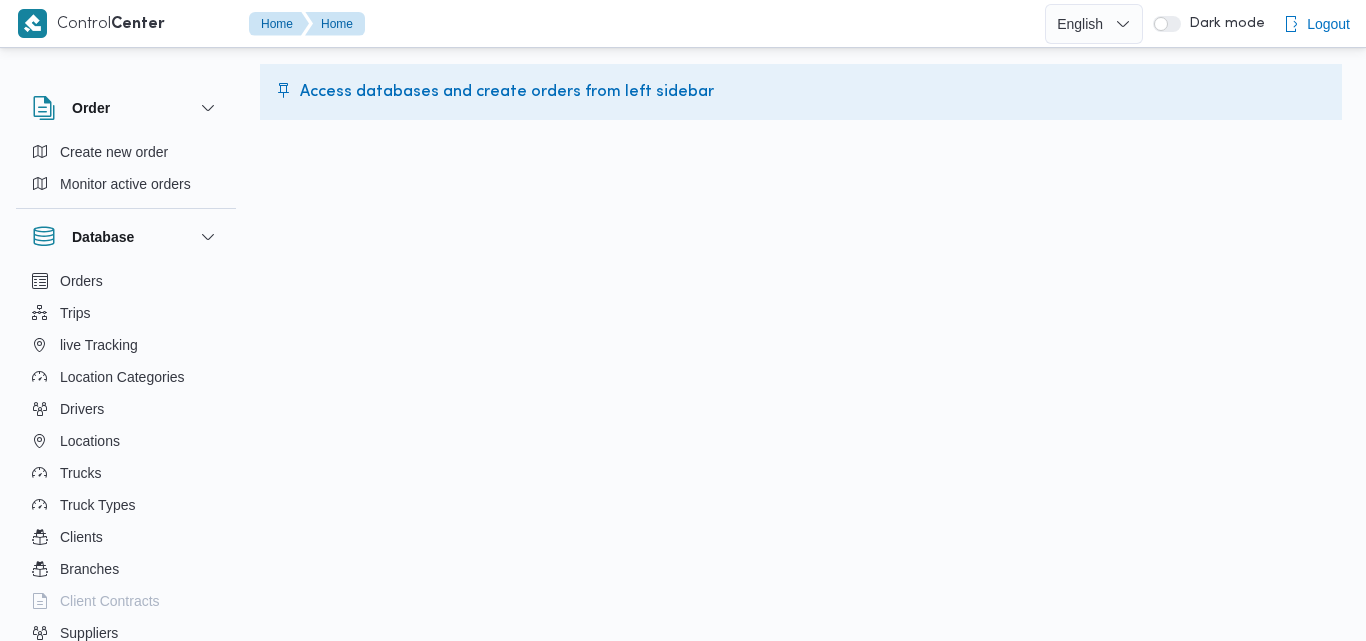 scroll, scrollTop: 0, scrollLeft: 0, axis: both 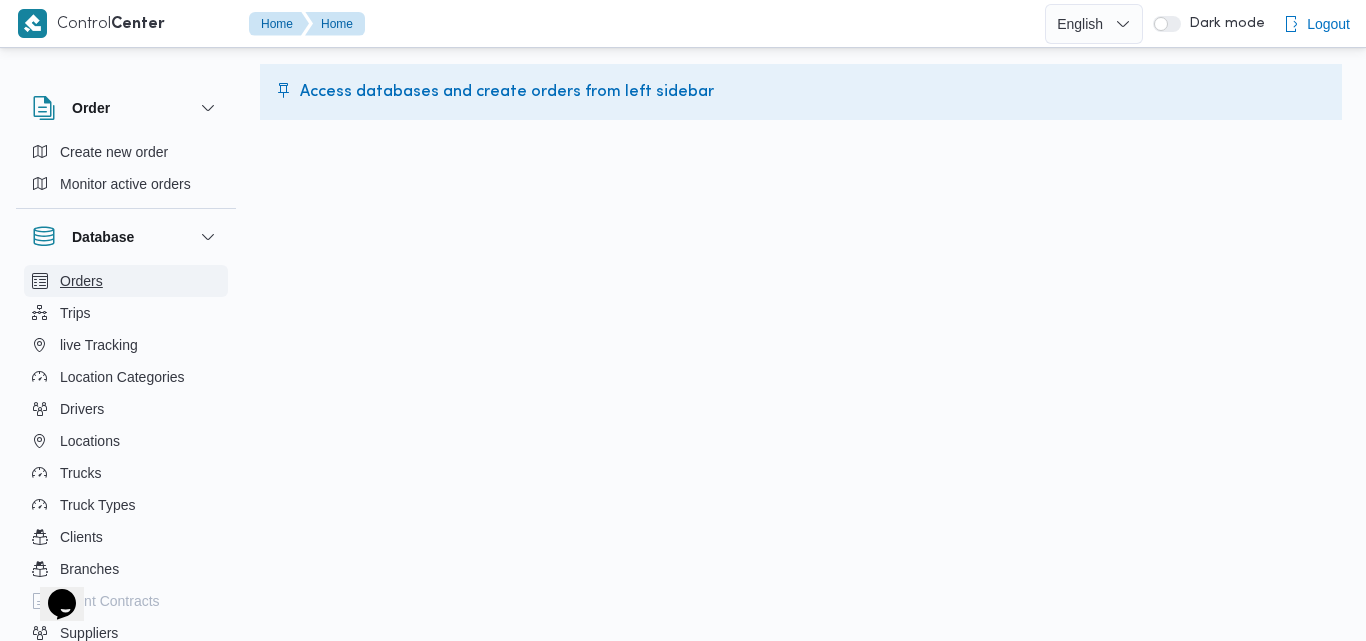 click on "Orders" at bounding box center [81, 281] 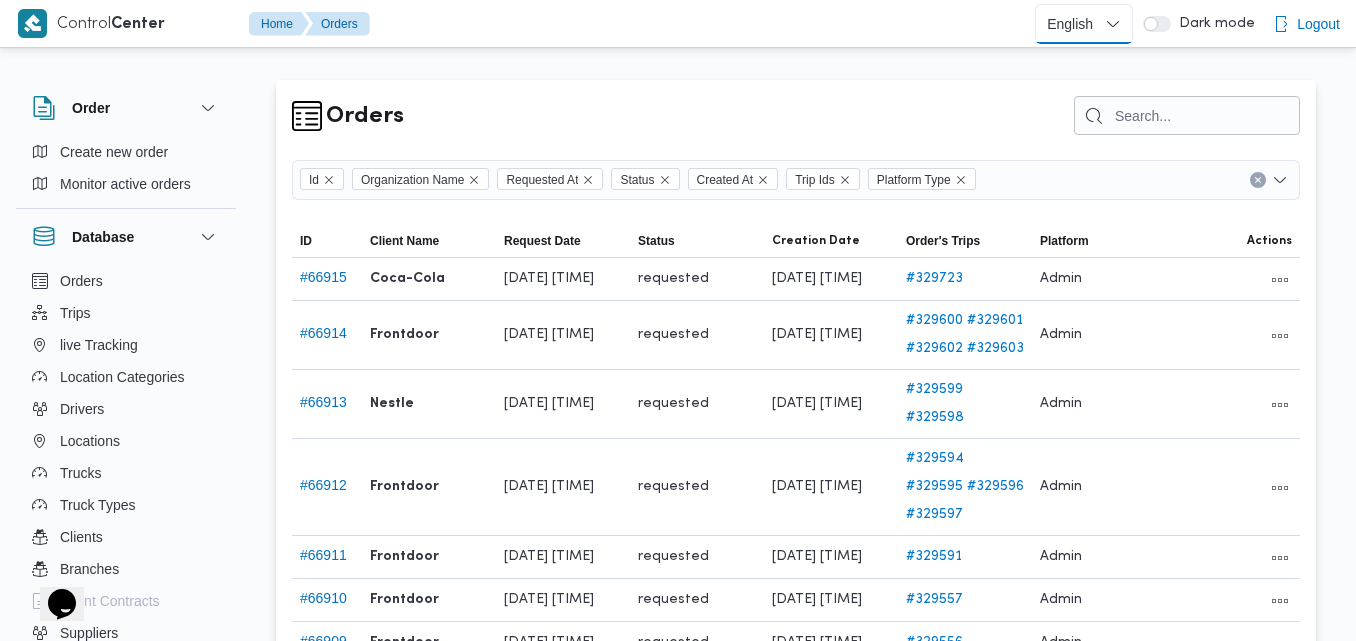 click on "English عربي" at bounding box center (1084, 24) 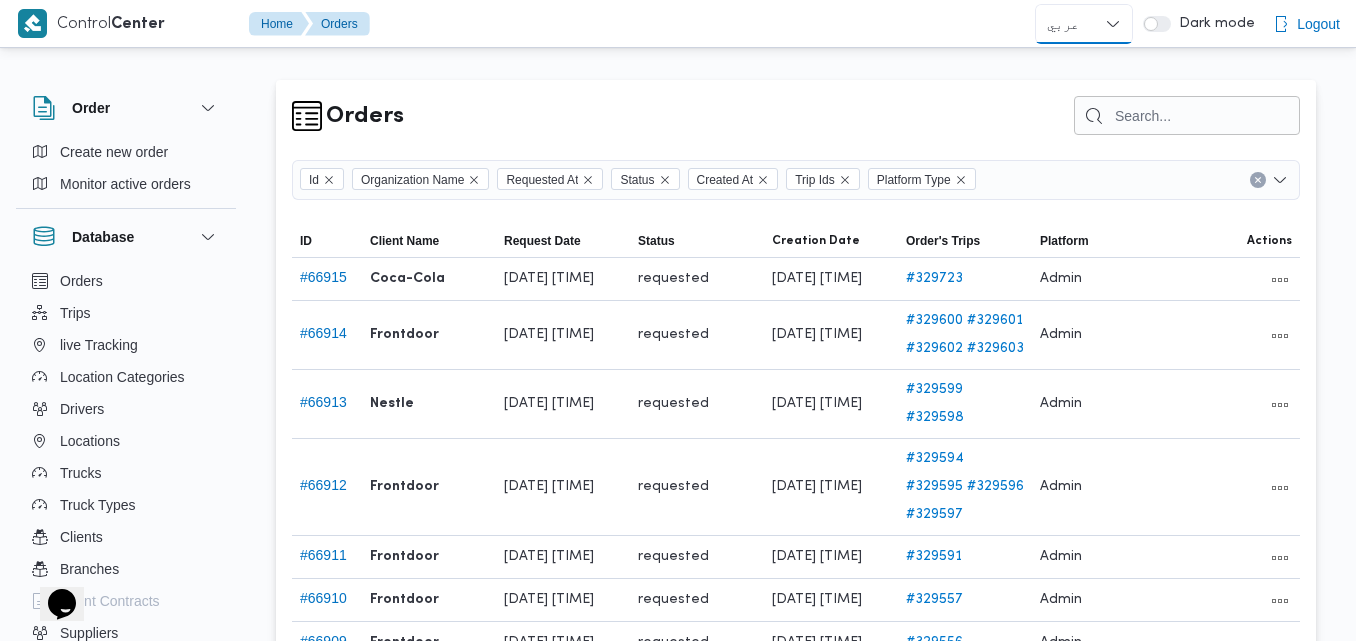 click on "English عربي" at bounding box center (1084, 24) 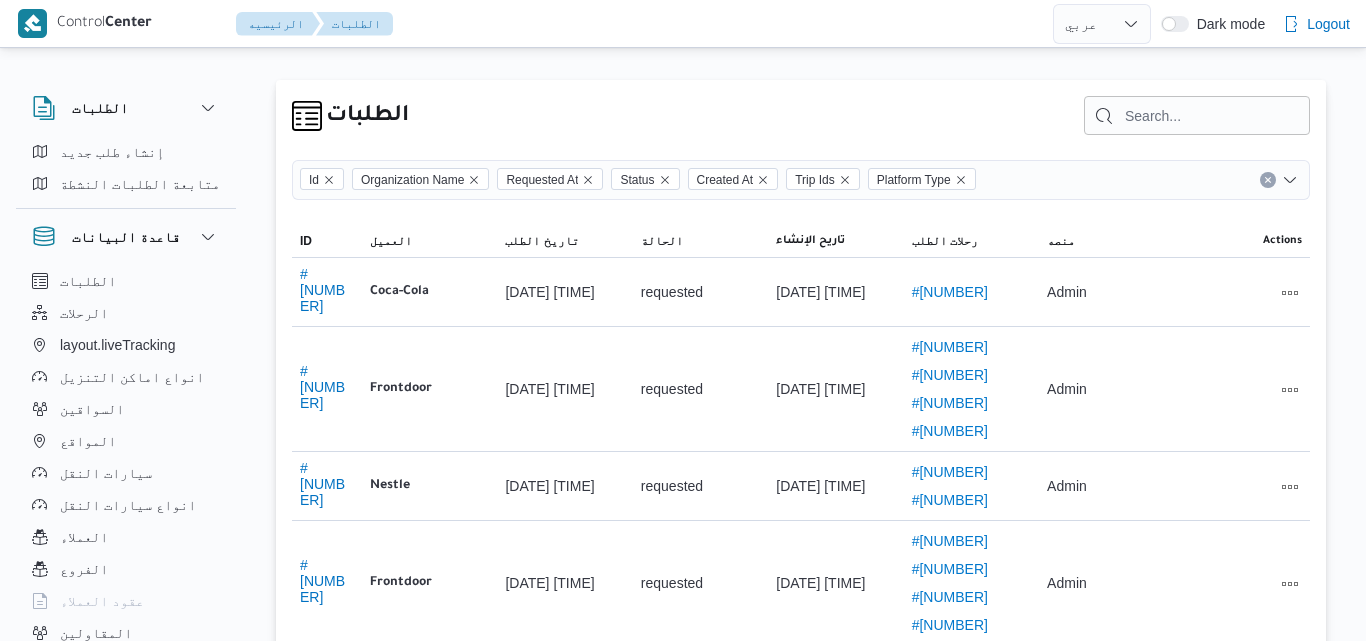 select on "ar" 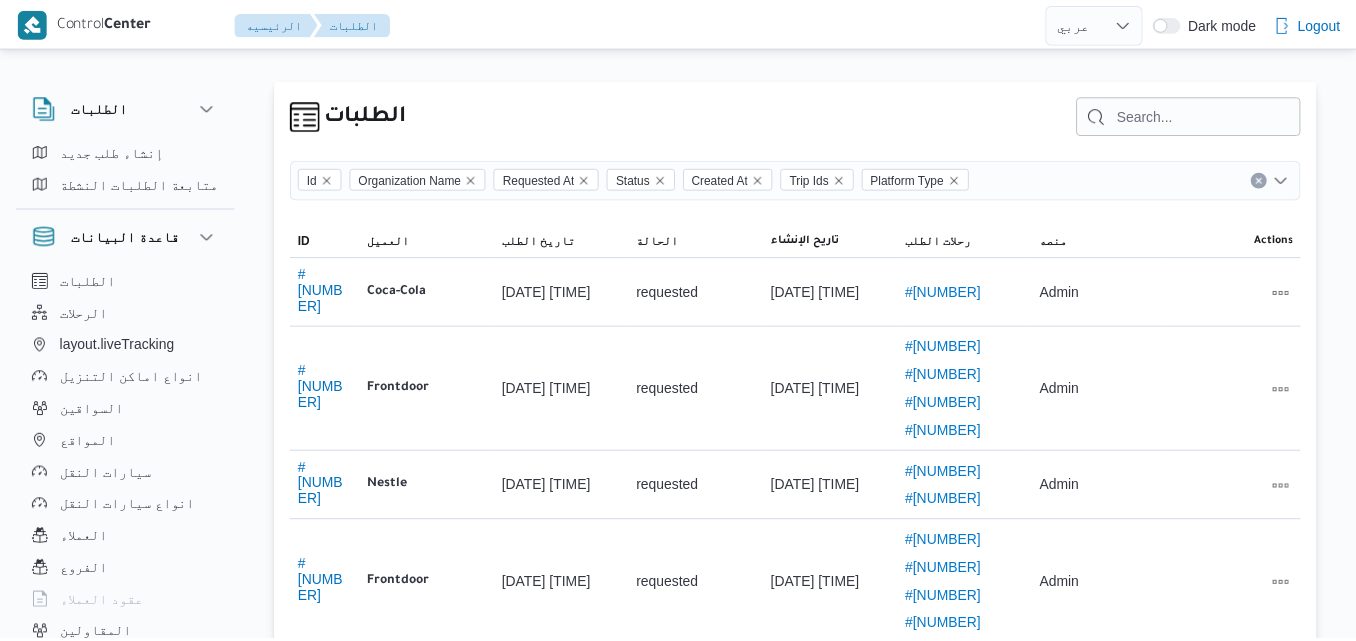 scroll, scrollTop: 0, scrollLeft: 0, axis: both 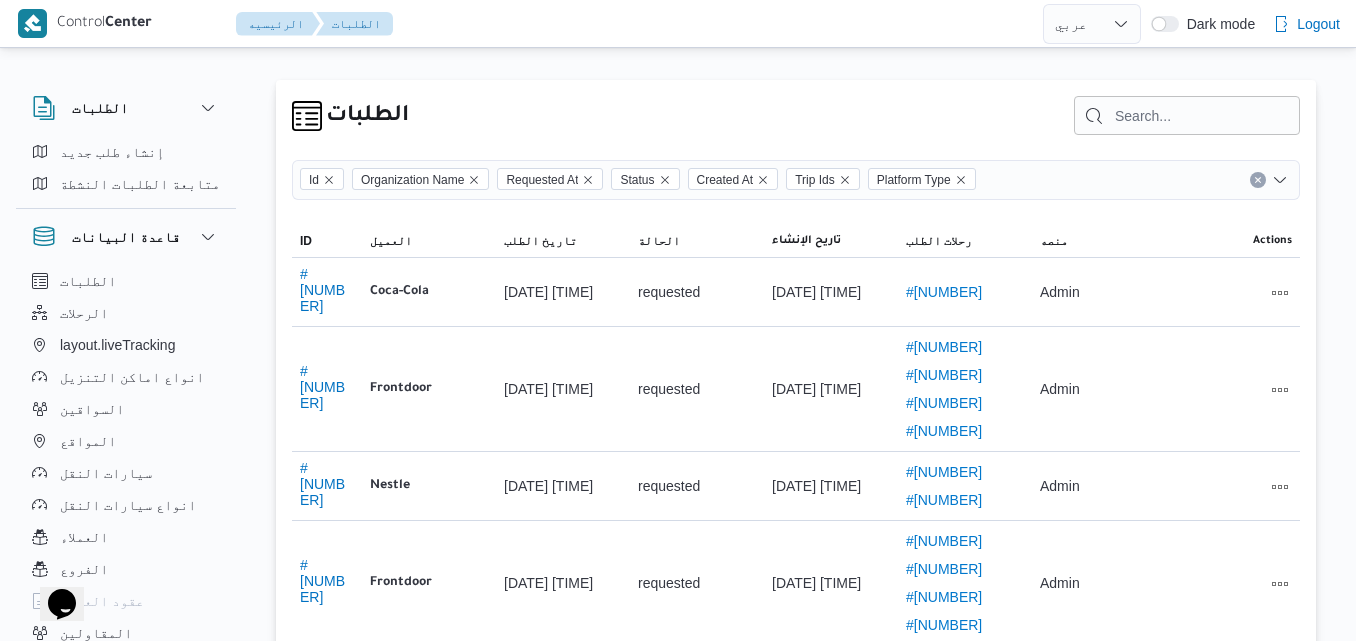 click at bounding box center (1165, 24) 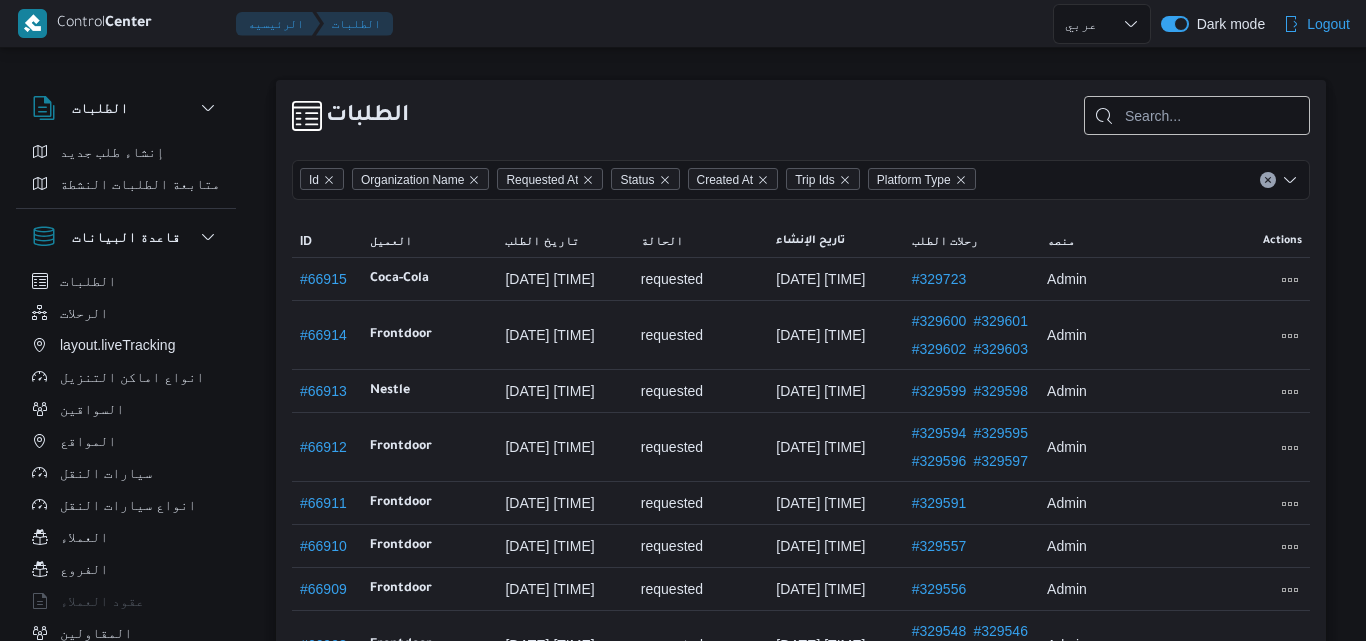 select on "ar" 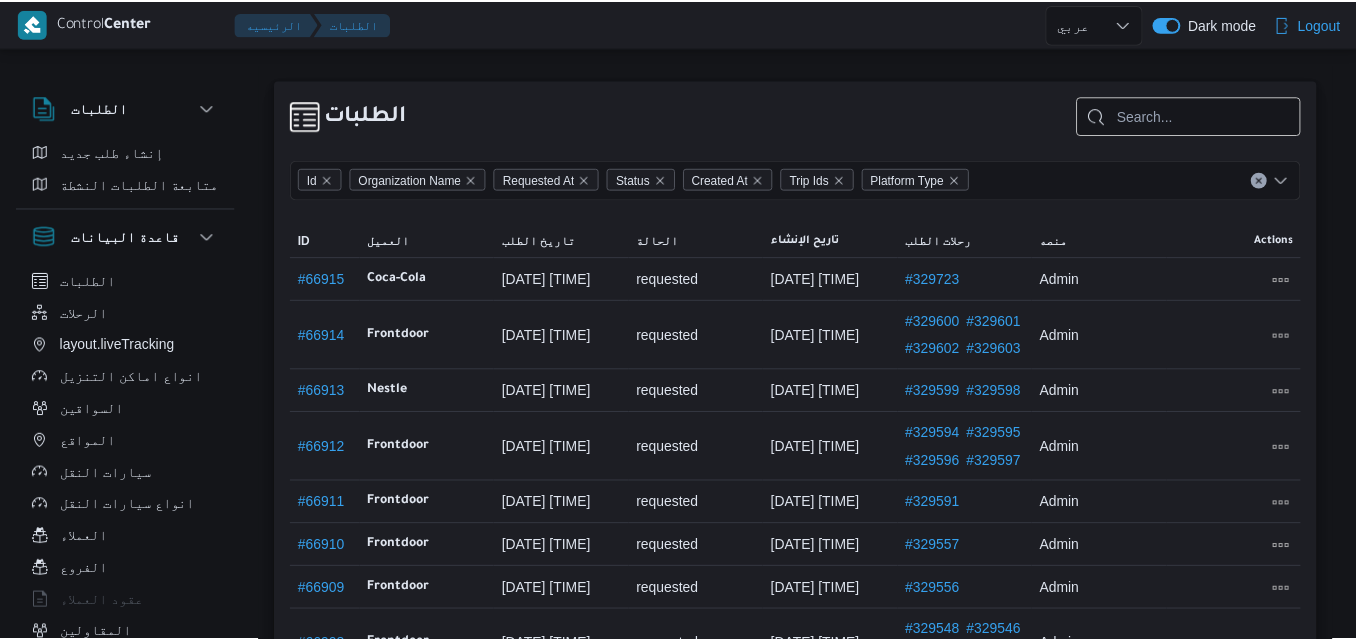 scroll, scrollTop: 0, scrollLeft: 0, axis: both 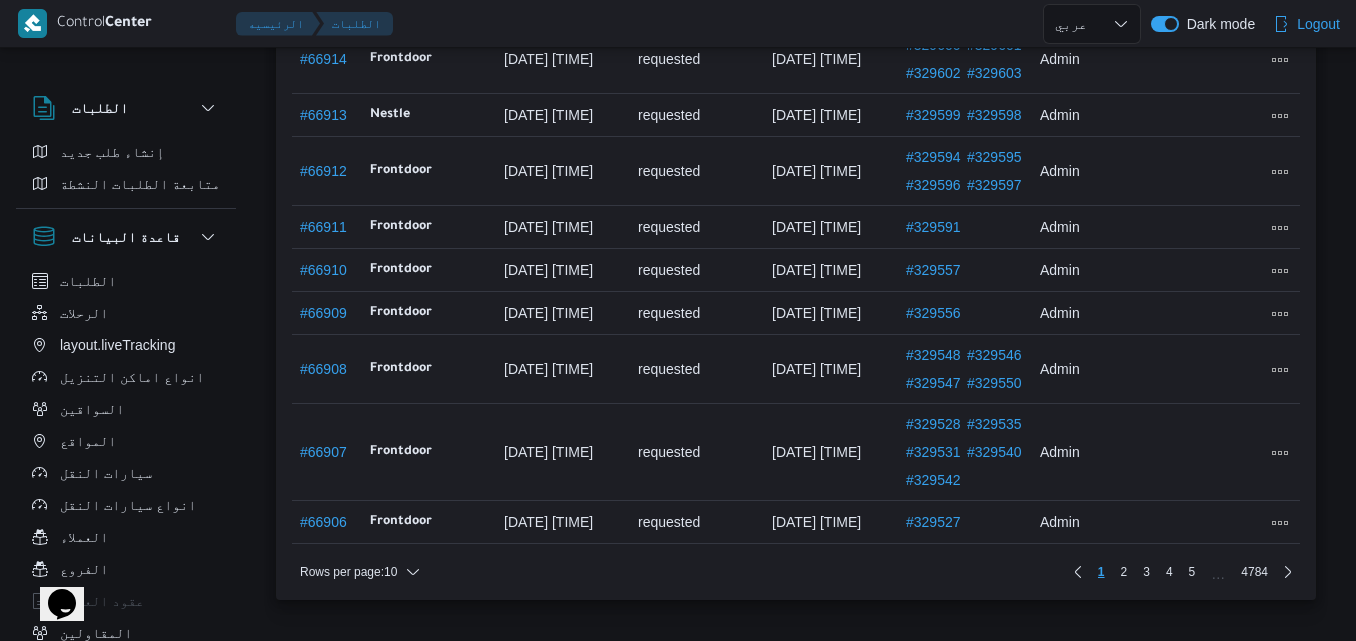 click on "The الطلبات Id Organization Name Requested At Status Created At Trip Ids Platform Type Sorting This table contains 10 rows out of 47832 rows; Page 1 of 4784. ID Click to sort in ascending order العميل Click to sort in ascending order تاريخ الطلب Click to sort in ascending order الحالة Click to sort in ascending order تاريح الإنشاء رحلات الطلب Click to sort in ascending order منصه Click to sort in ascending order Actions ID # 66915 Coca-Cola Coca-Cola تاريخ الطلب 6 Aug 2025 10:00 الحالة requested تاريح الإنشاء 6 Aug 2025 10:00 رحلات الطلب # 329723 منصه Admin ID # 66914 Frontdoor Frontdoor تاريخ الطلب 6 Aug 2025 07:00 الحالة requested تاريح الإنشاء 6 Aug 2025 00:19 رحلات الطلب # 329600 # 329601 # 329602 # 329603 منصه Admin ID # 66913 Nestle Nestle تاريخ الطلب 5 Aug 2025 23:00 الحالة requested تاريح الإنشاء 6 Aug 2025 00:16 رحلات الطلب # # ID" at bounding box center [666, 208] 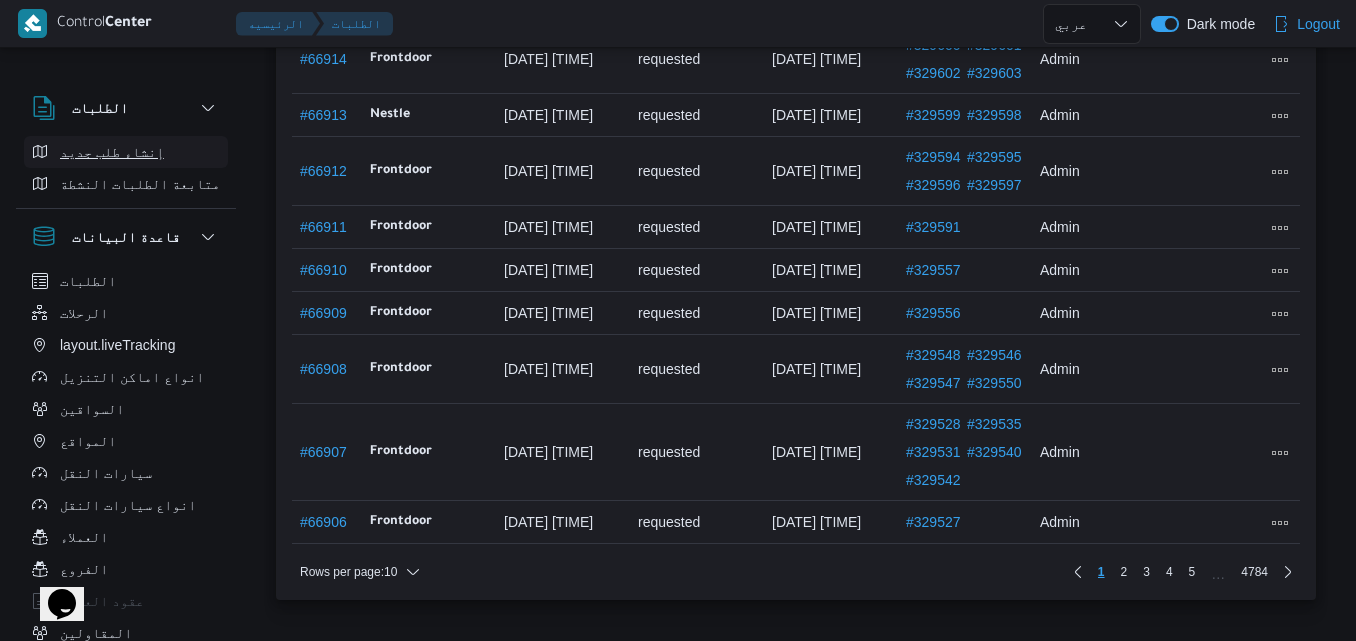 click on "إنشاء طلب جديد" at bounding box center [126, 152] 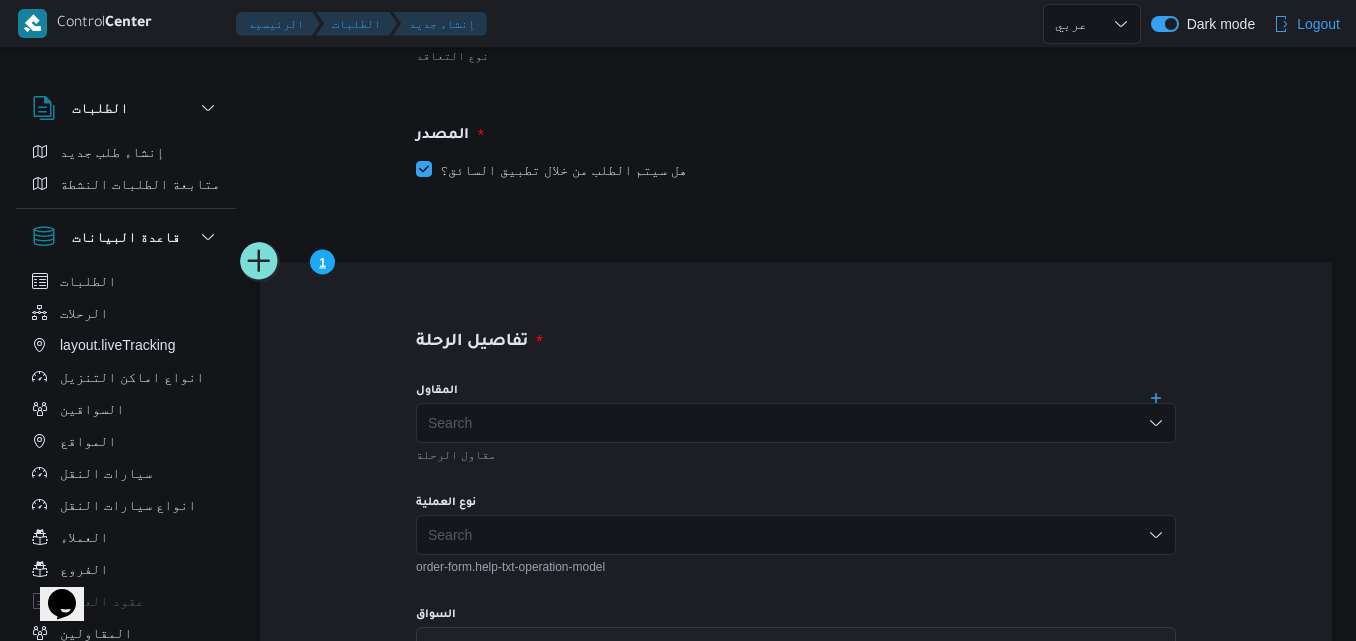 scroll, scrollTop: 0, scrollLeft: 0, axis: both 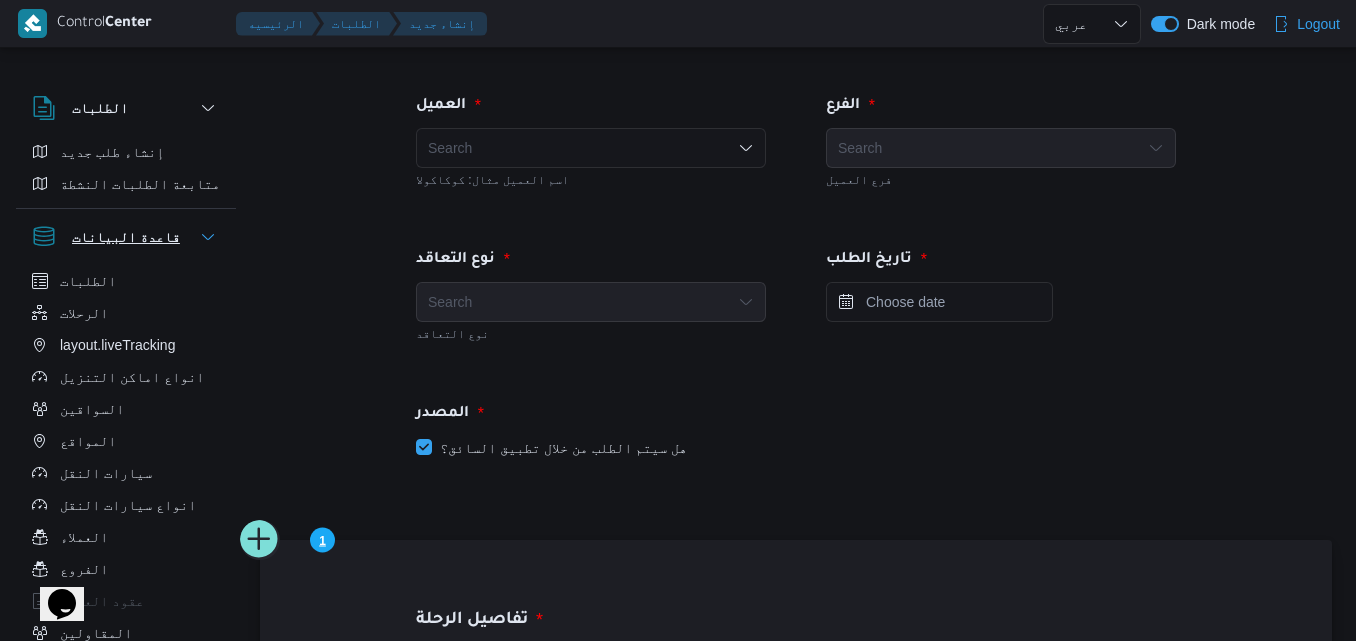 click on "قاعدة البيانات" at bounding box center [106, 237] 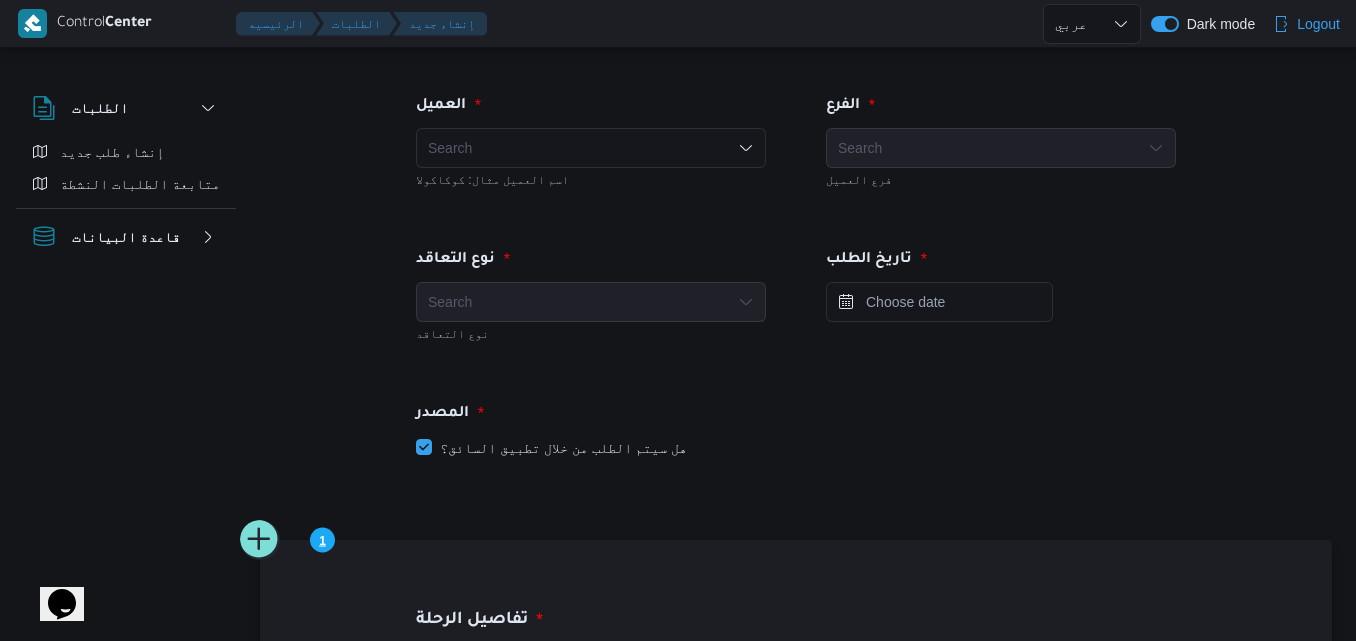 click on "اسم العميل مثال: كوكاكولا الفرع Search فرع العميل نوع التعاقد Search نوع التعاقد تاريخ الطلب المصدر هل سيتم الطلب من خلال تطبيق السائق؟ 1 تفاصيل الرحلة المقاول Search مقاول الرحلة نوع العملية Search order-form.help-txt-operation-model السواق Search السواق الذي سيقوم بالرحلة سيارة النقل Search سيارة الرحلة نوع سيارة النقل Search نوع سيارة النقل تاريخ و وقت التحميل اماكن التحميل و التنزيل Step 1 1 نقطة التحميل المدينه Search اسم المكان Search Step 2 is disabled 2 اضافة نقطة تنزيل الملحقات اختار ملف لالحاقه اختار ملف لالحاقه الملاحظات اكتب الملاحطات هنا ارسال الطلب" at bounding box center (666, 1054) 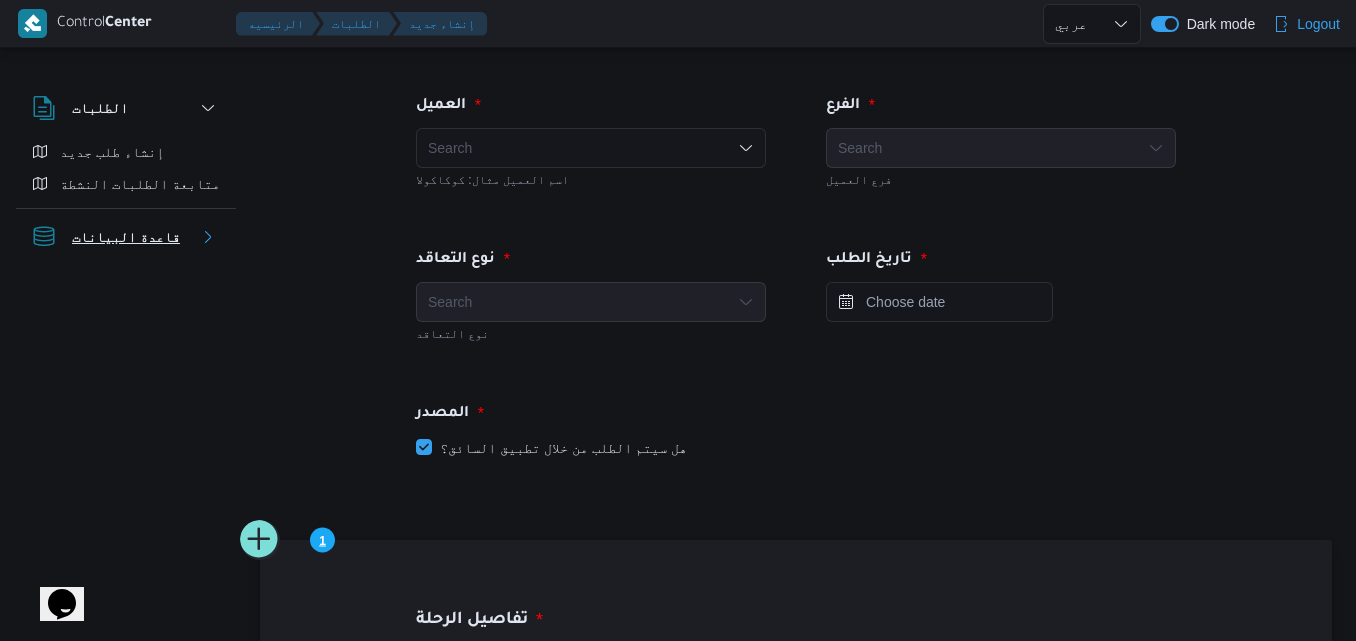 click on "قاعدة البيانات" at bounding box center (126, 237) 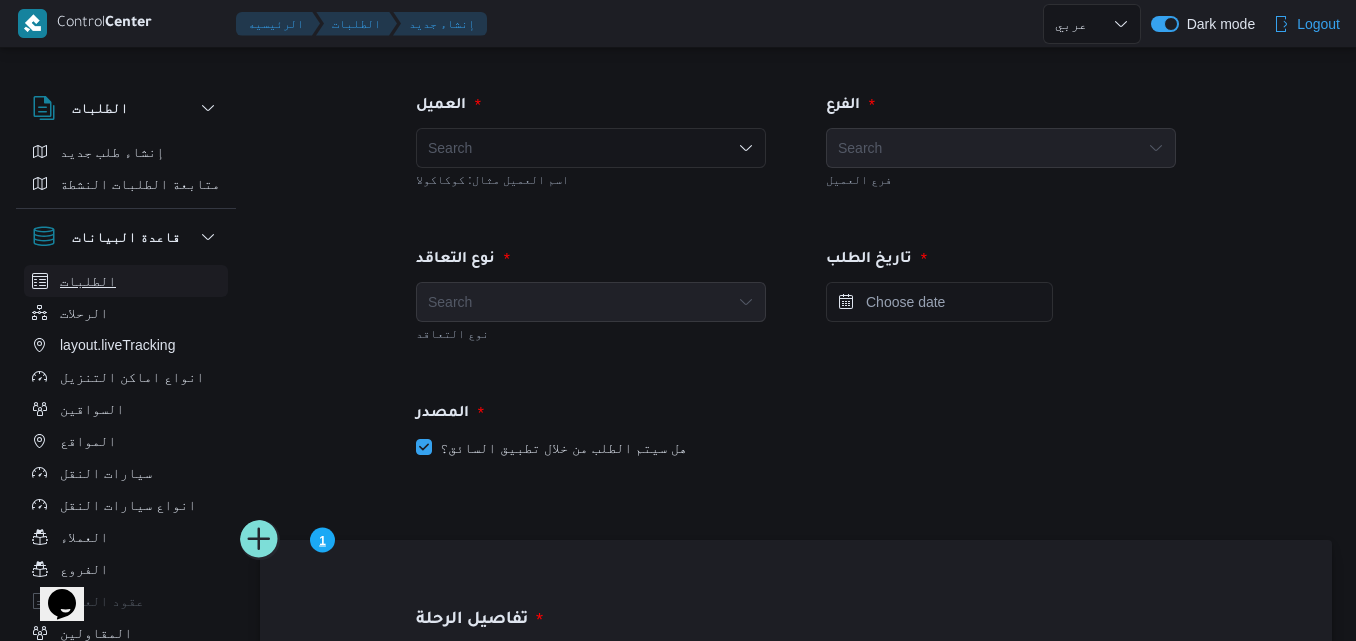 click on "الطلبات" at bounding box center (88, 281) 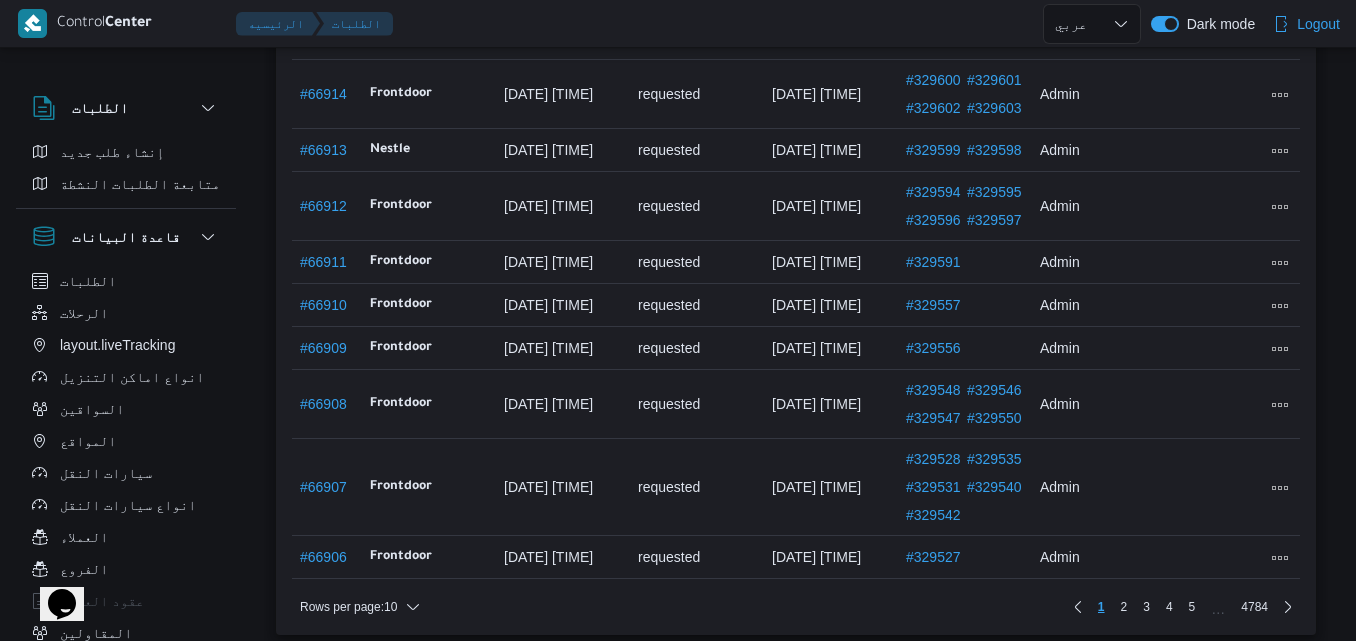 scroll, scrollTop: 256, scrollLeft: 0, axis: vertical 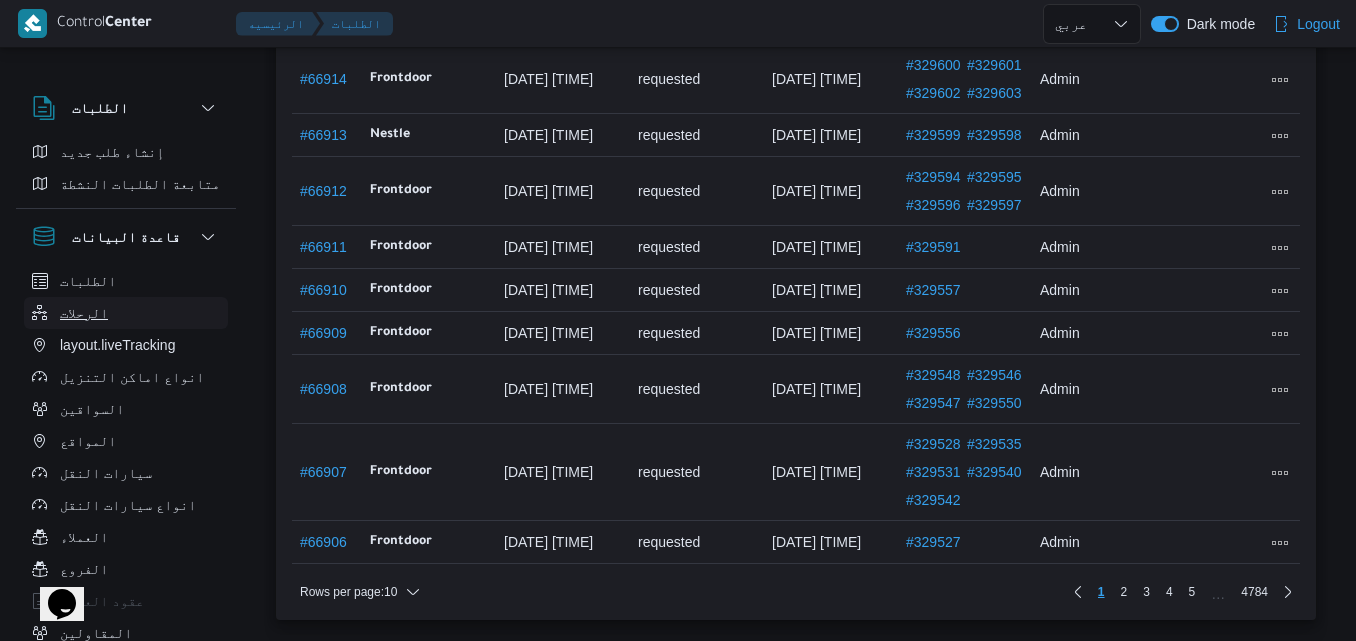 click on "الرحلات" at bounding box center [126, 313] 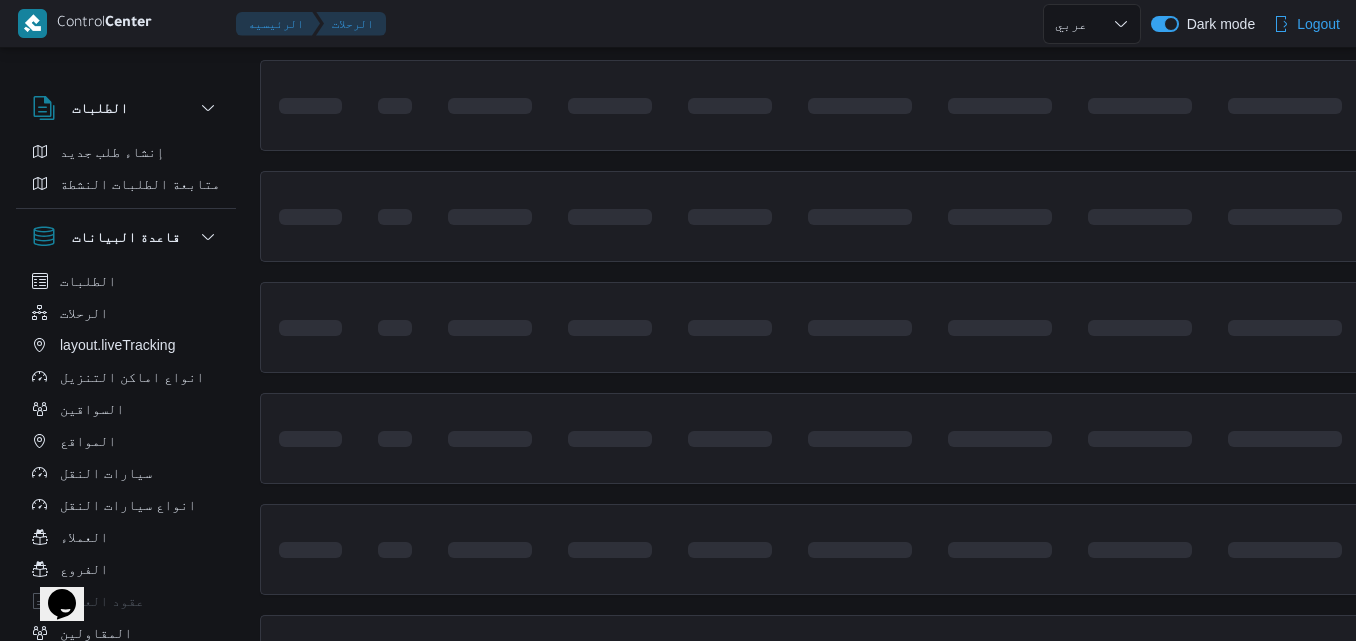 scroll, scrollTop: 0, scrollLeft: 0, axis: both 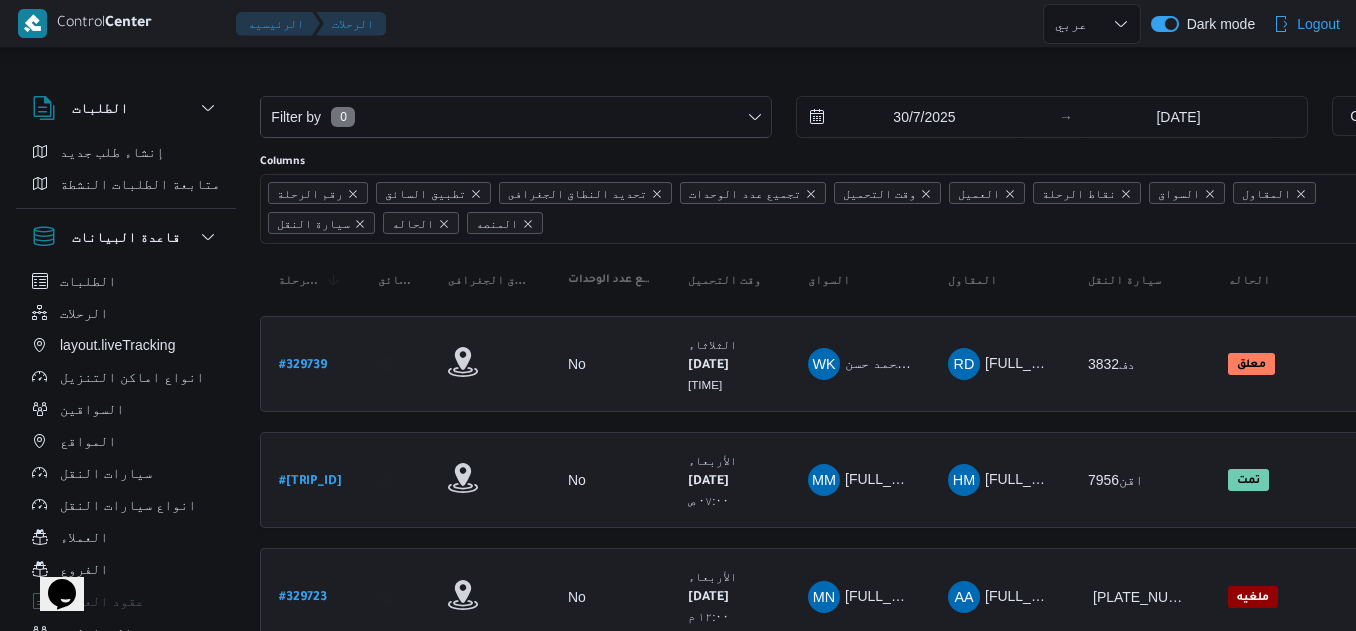click on "# 329739" at bounding box center [303, 366] 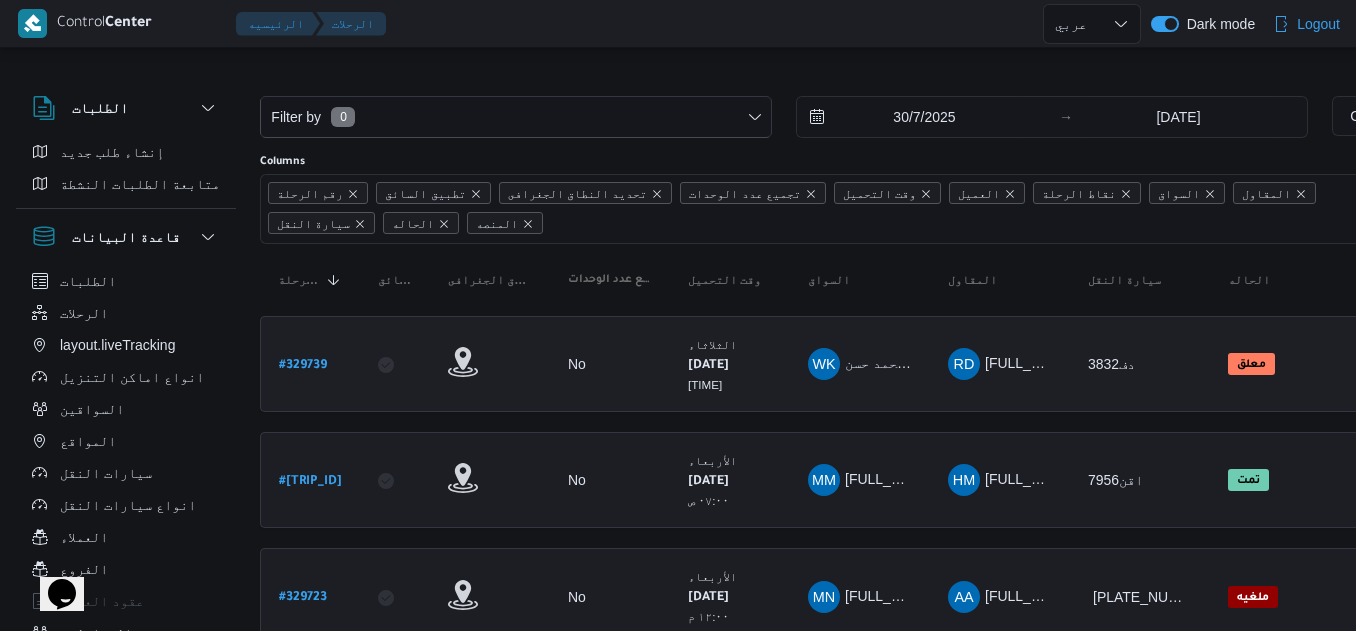 select on "ar" 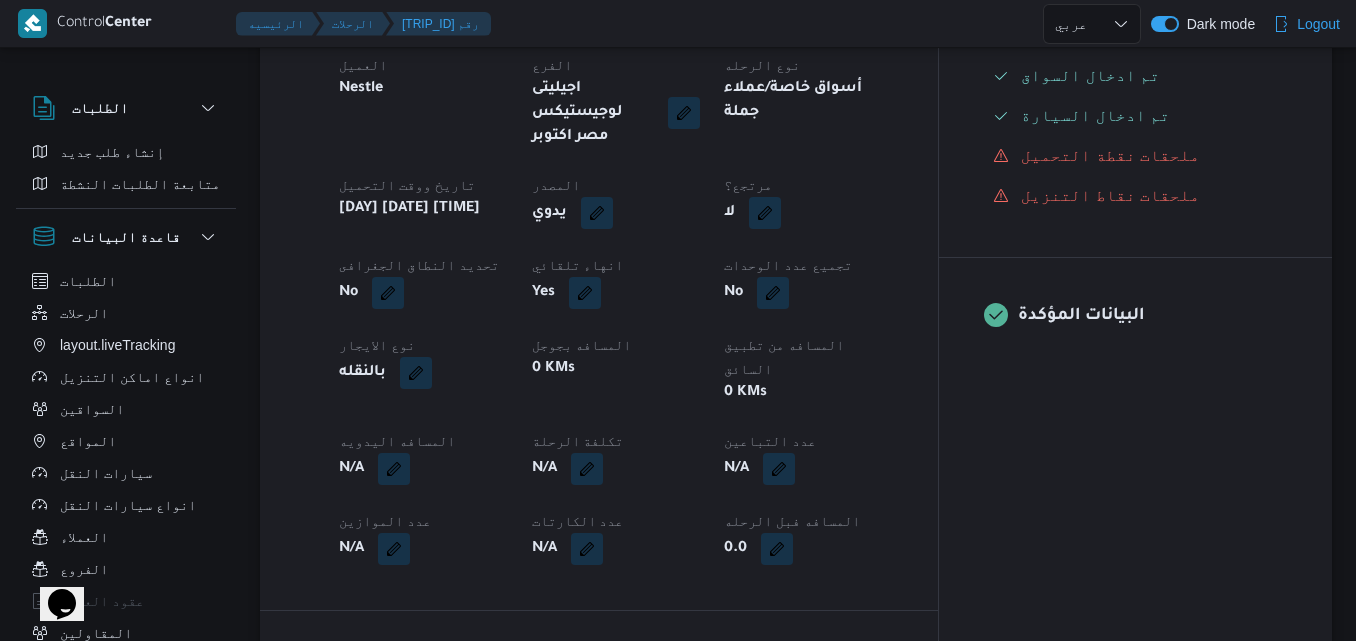 scroll, scrollTop: 258, scrollLeft: 0, axis: vertical 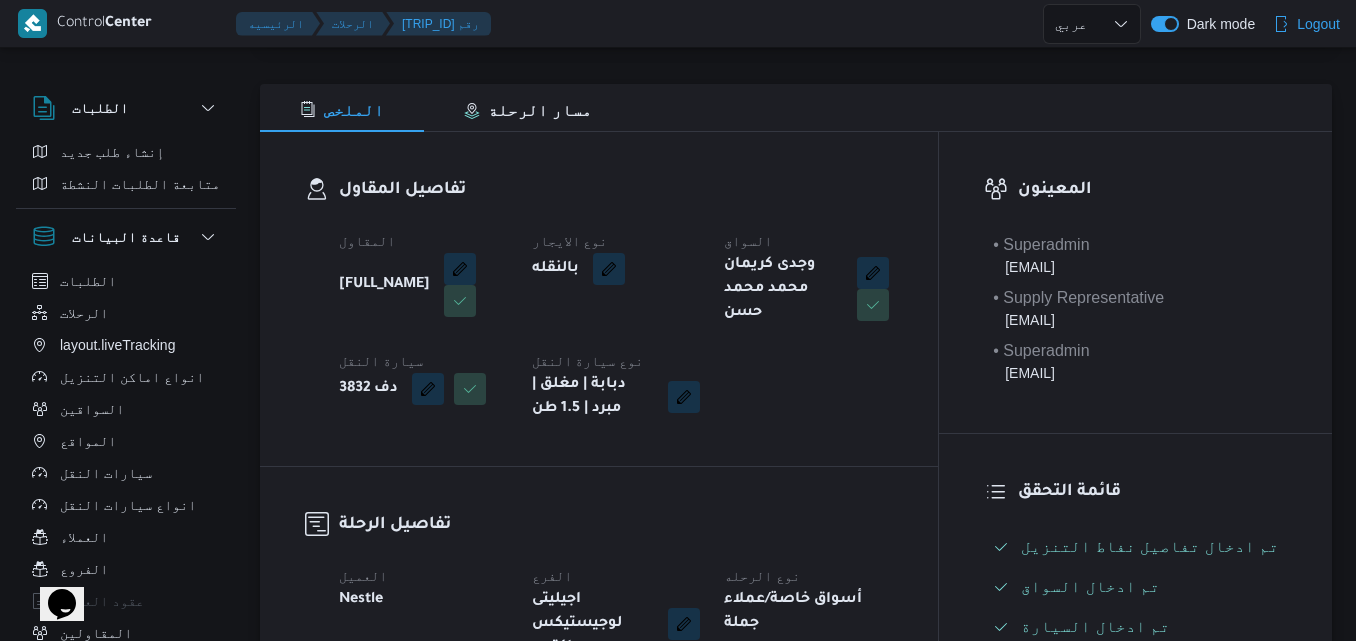 select on "ar" 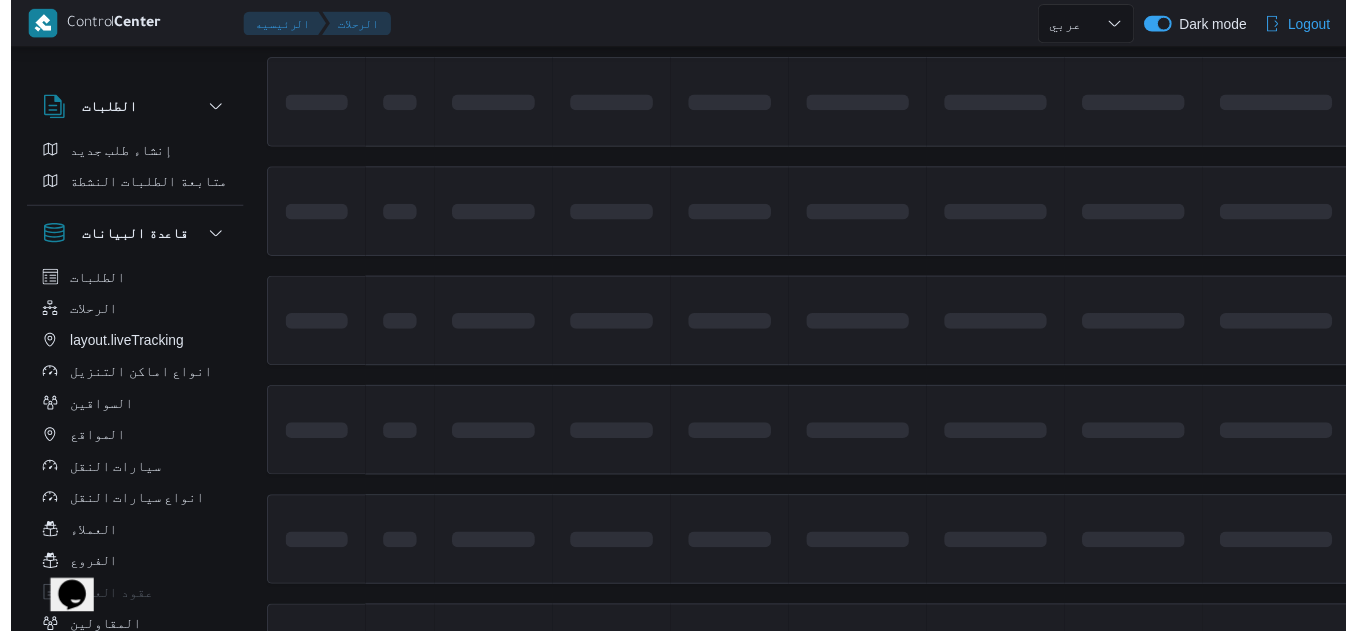 scroll, scrollTop: 0, scrollLeft: 0, axis: both 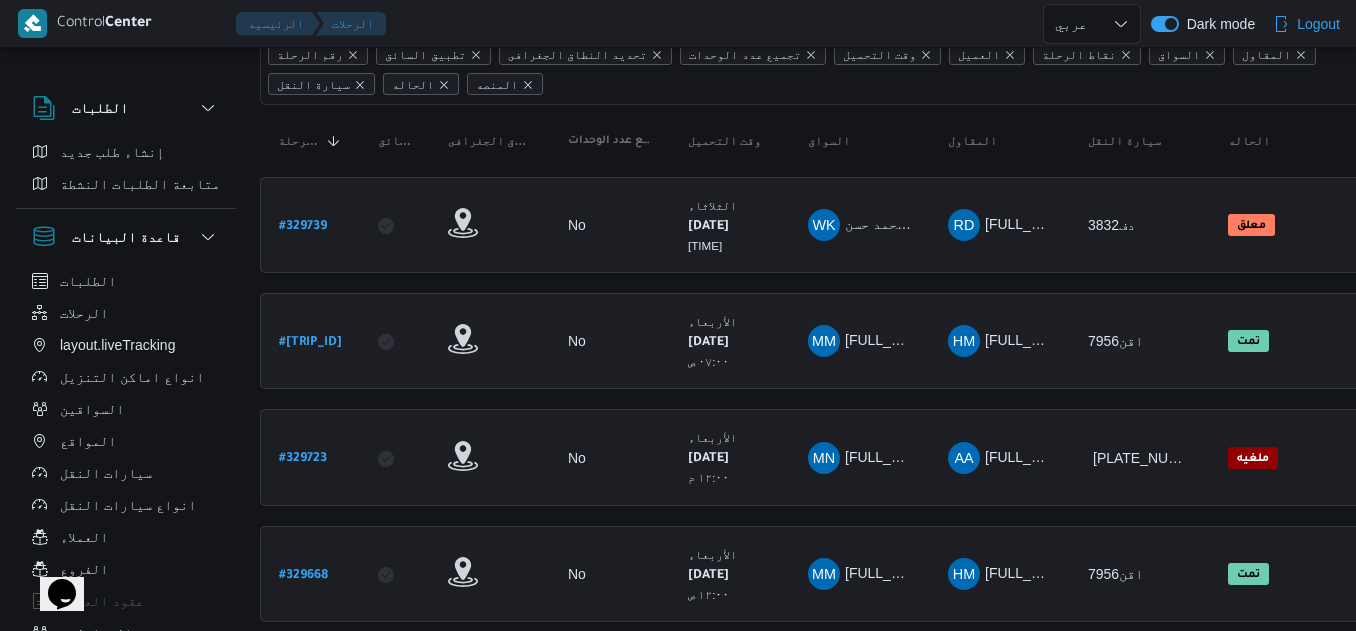 click on "[TRIP_ID] رقم" at bounding box center (310, 343) 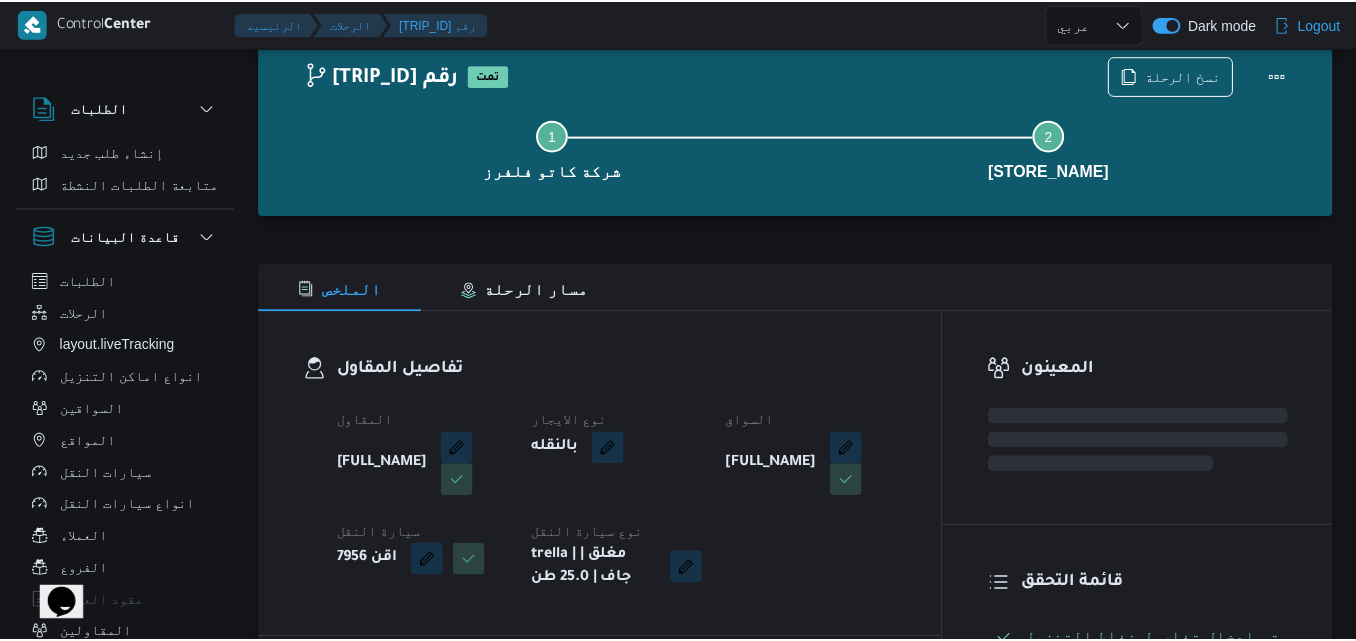 scroll, scrollTop: 139, scrollLeft: 0, axis: vertical 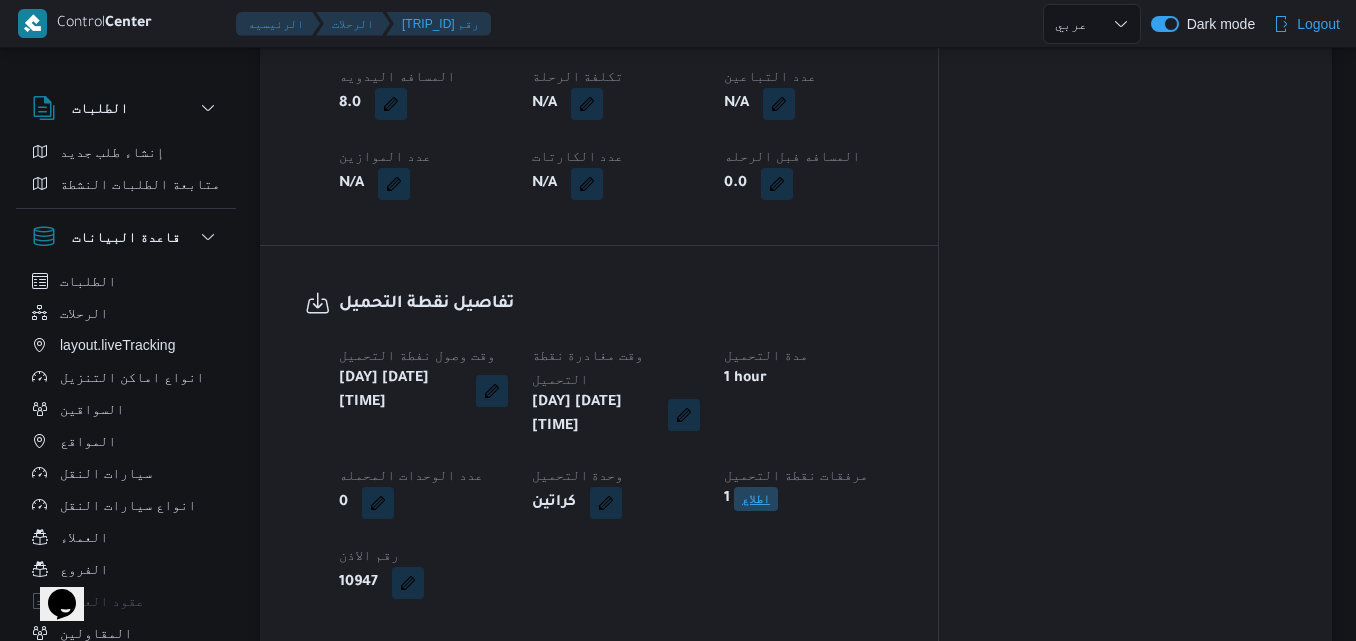 click on "اطلاع" at bounding box center (756, 499) 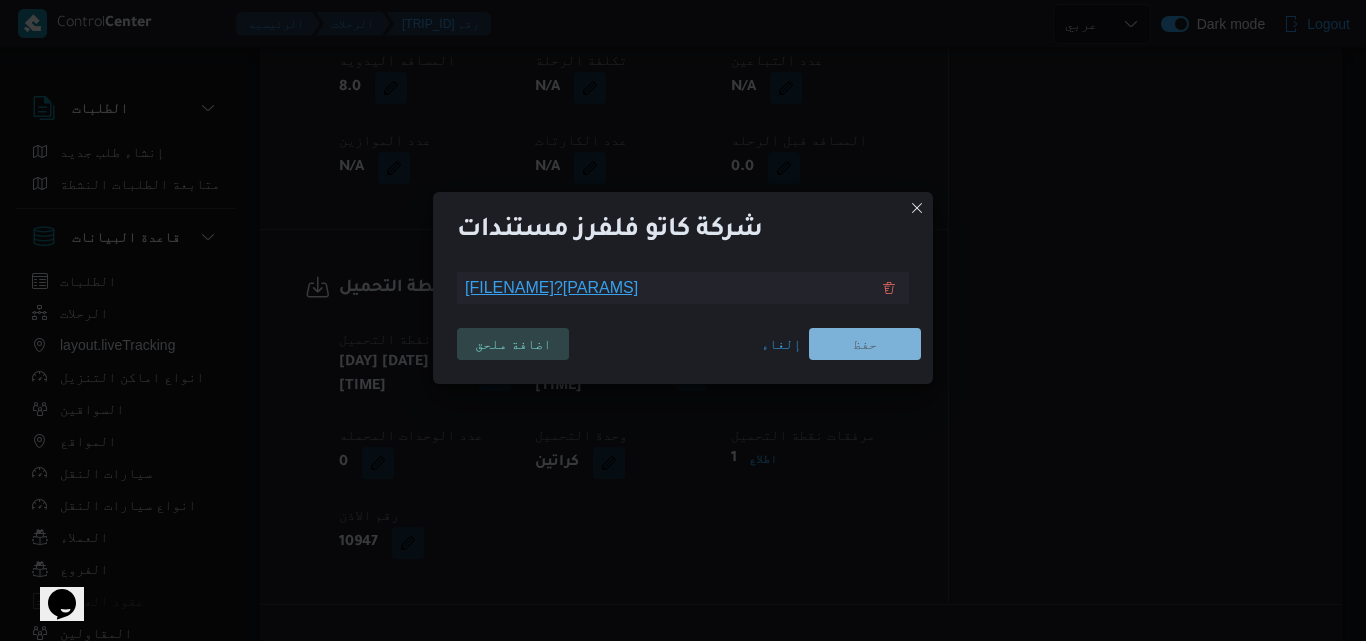 click on "[FILENAME]?[PARAMS]" at bounding box center (667, 288) 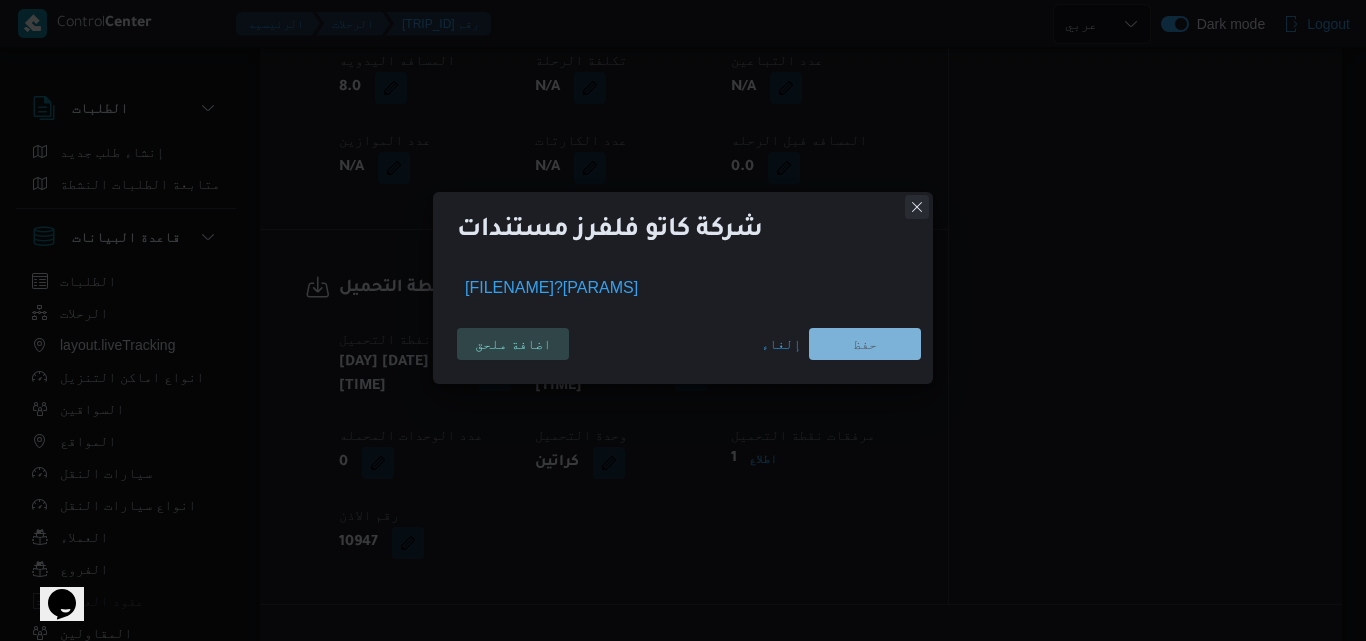 click at bounding box center (917, 207) 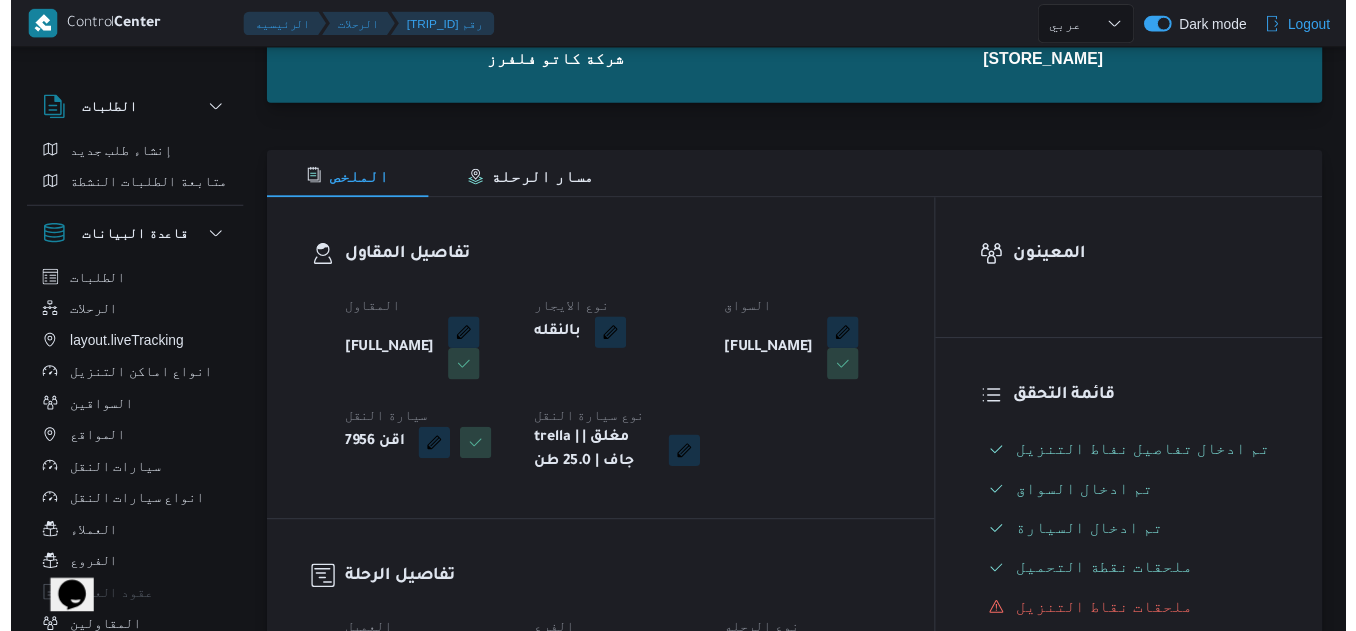 scroll, scrollTop: 0, scrollLeft: 0, axis: both 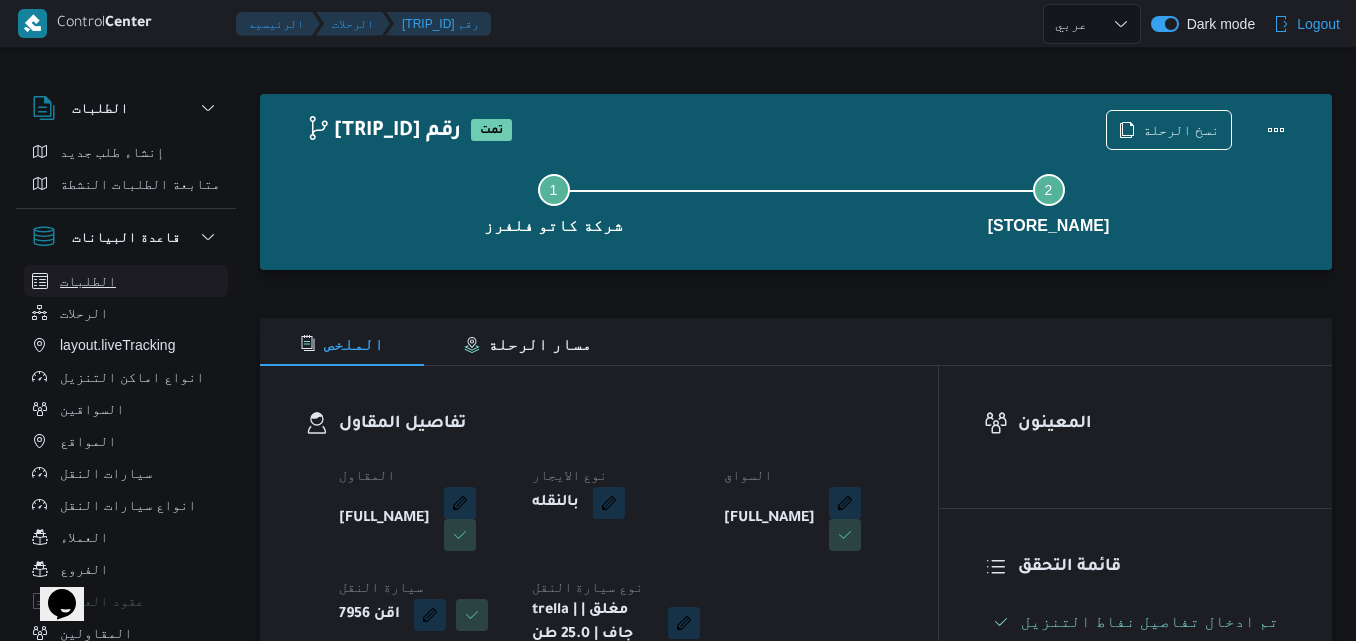 click on "الطلبات" at bounding box center [88, 281] 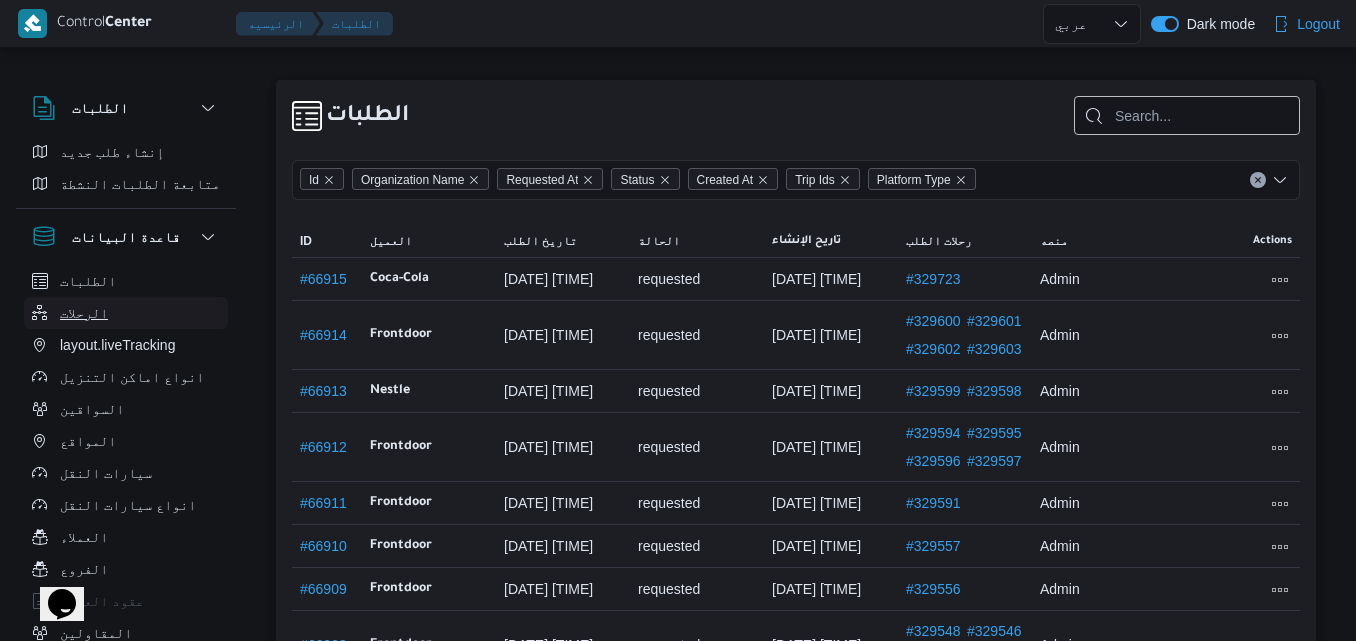 click on "الرحلات" at bounding box center (84, 313) 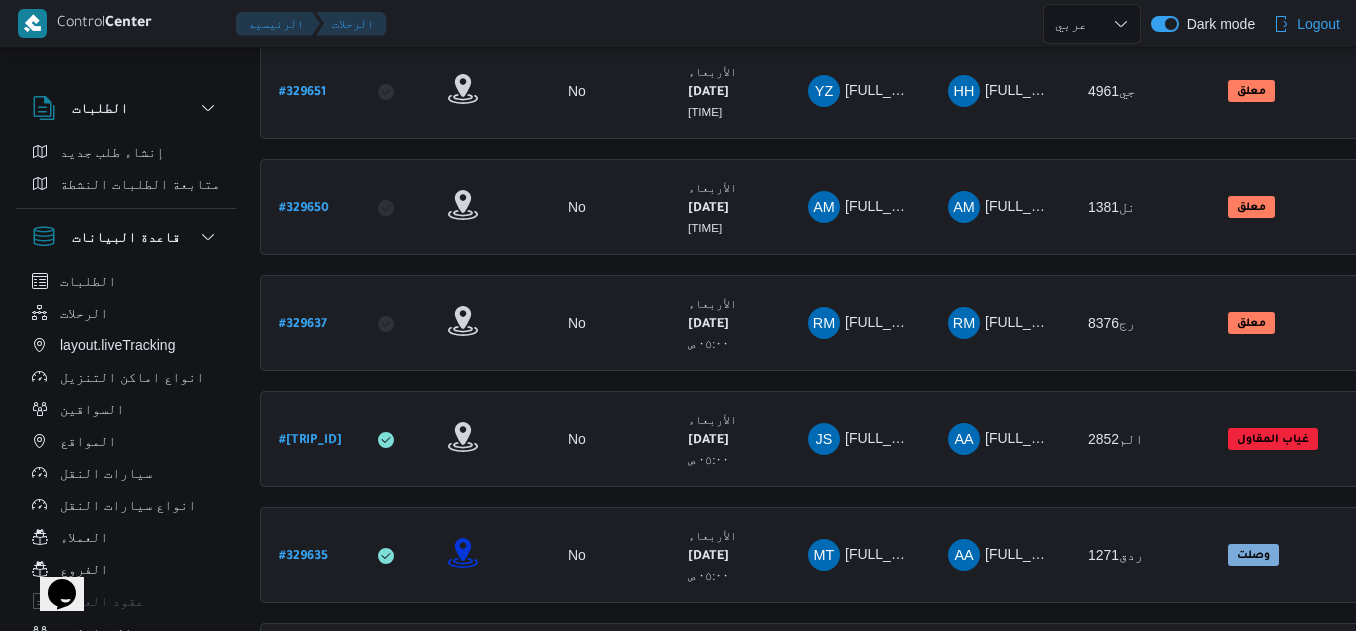 scroll, scrollTop: 875, scrollLeft: 0, axis: vertical 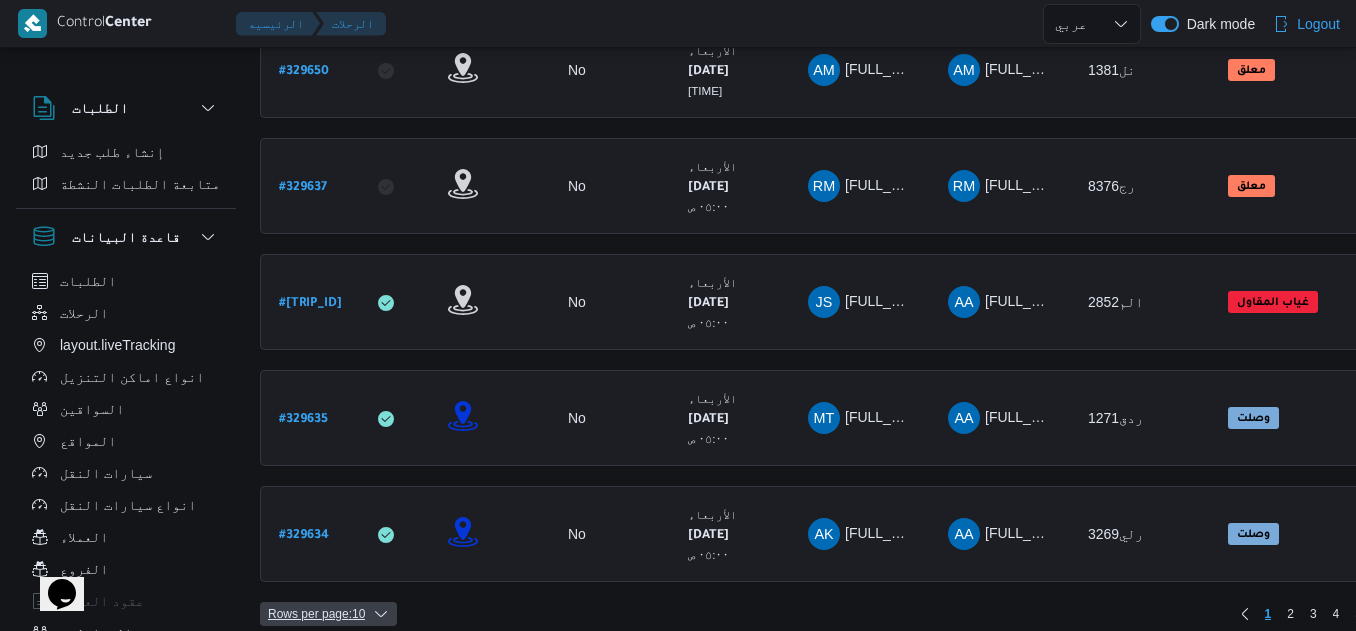 click on "Rows per page :  10" at bounding box center [328, 614] 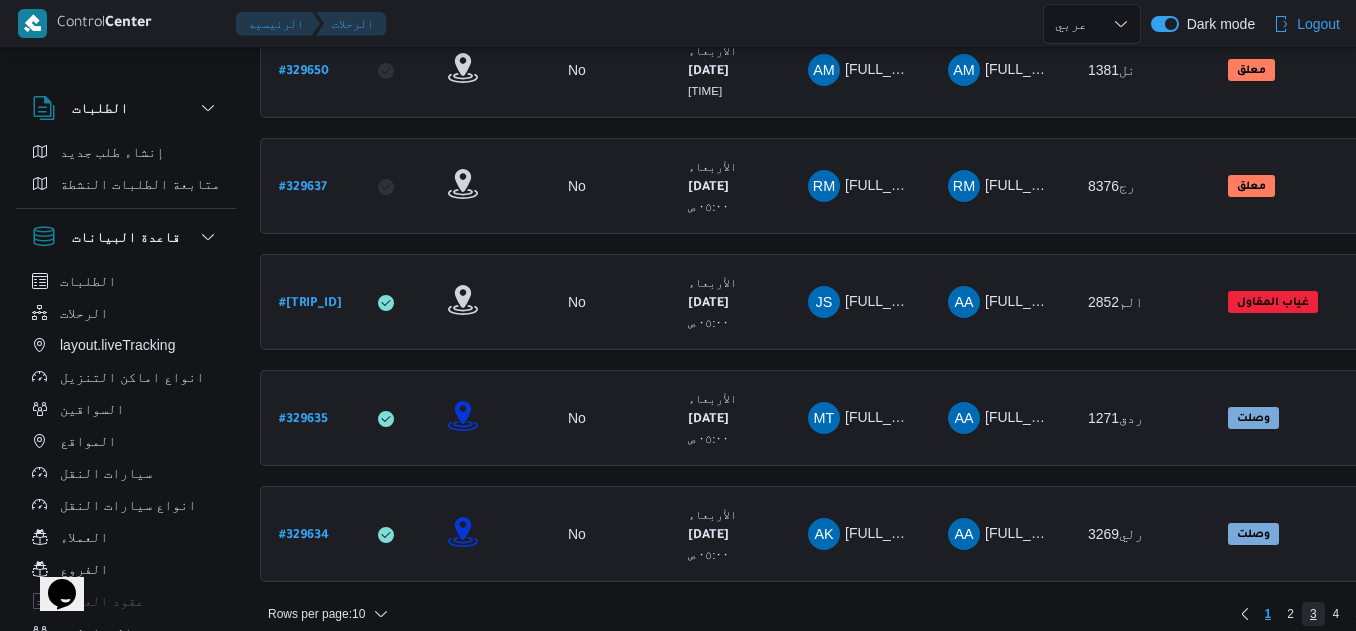click on "3" at bounding box center (1313, 614) 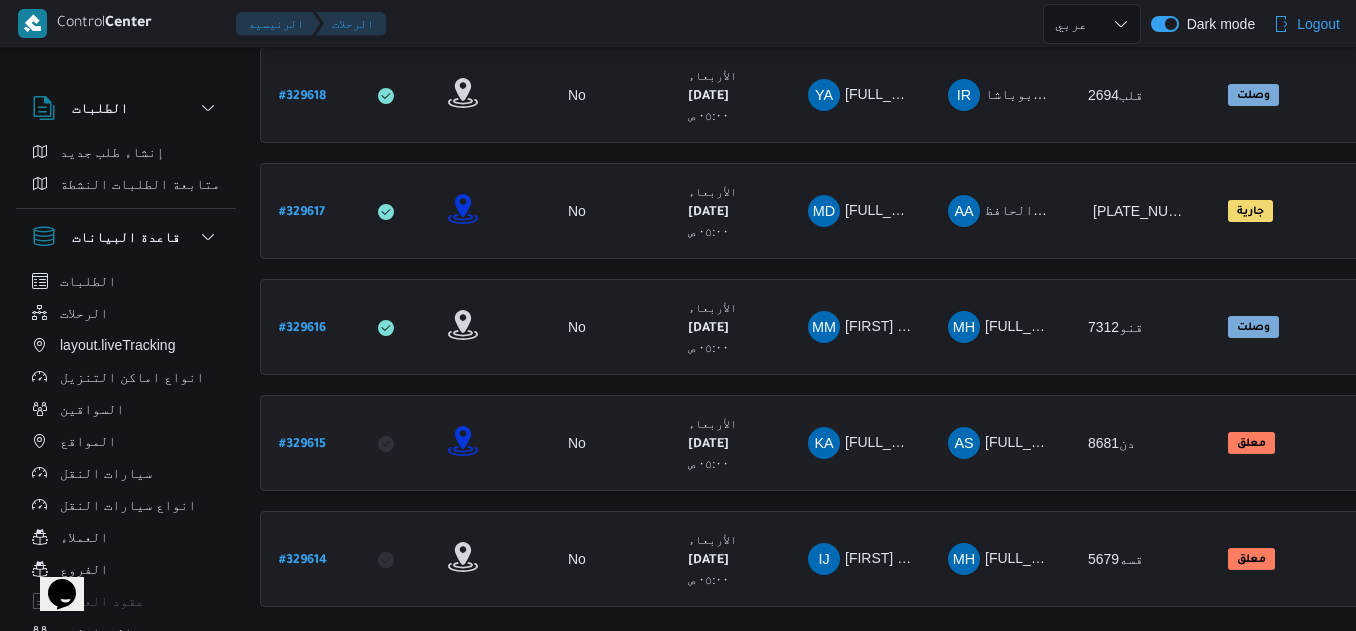 scroll, scrollTop: 874, scrollLeft: 0, axis: vertical 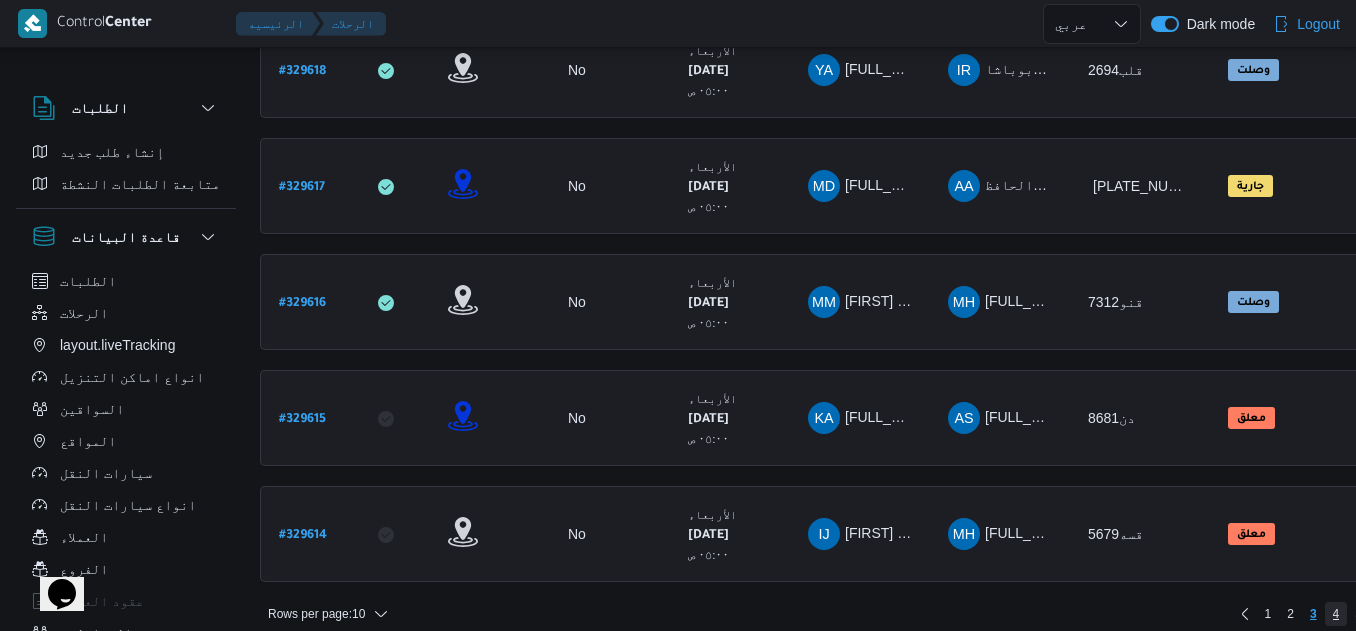 click on "4" at bounding box center (1336, 614) 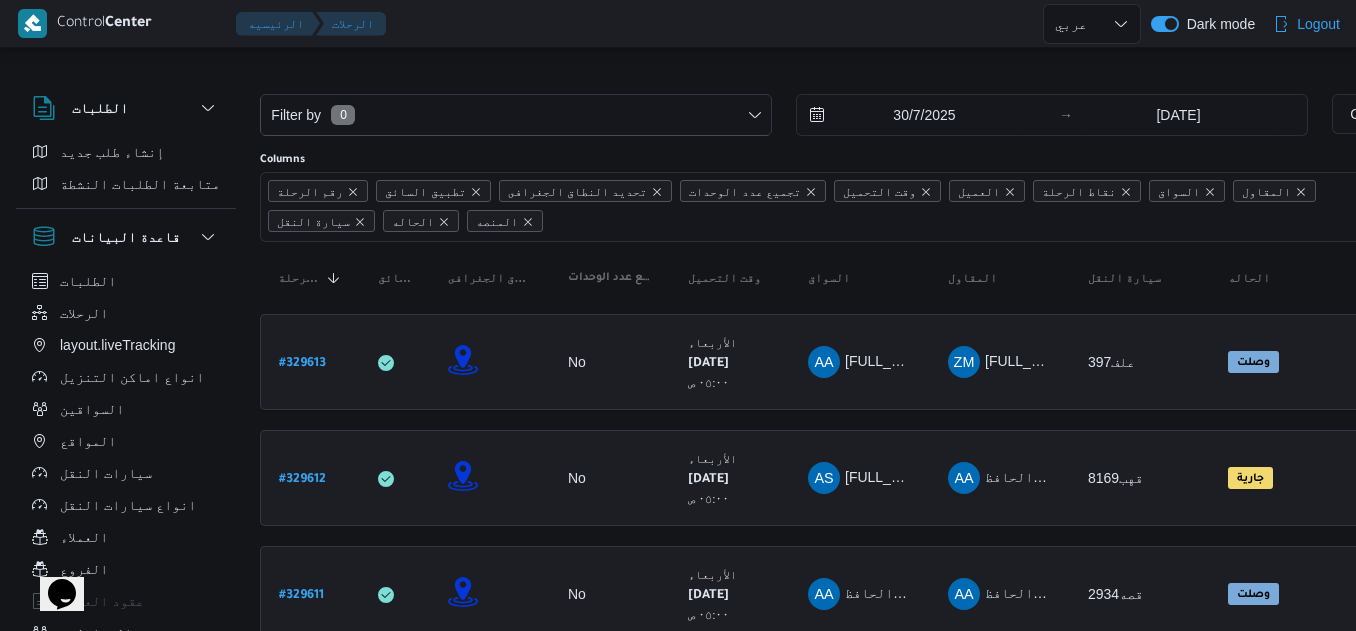 scroll, scrollTop: 0, scrollLeft: 0, axis: both 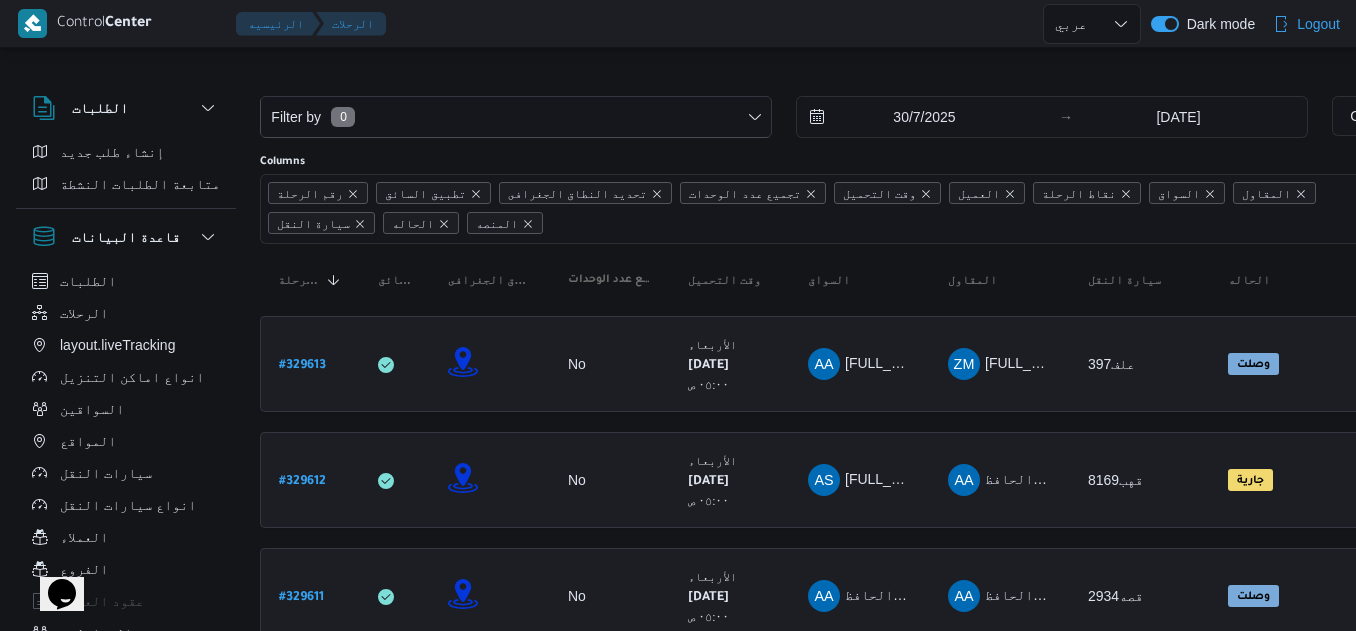 select on "ar" 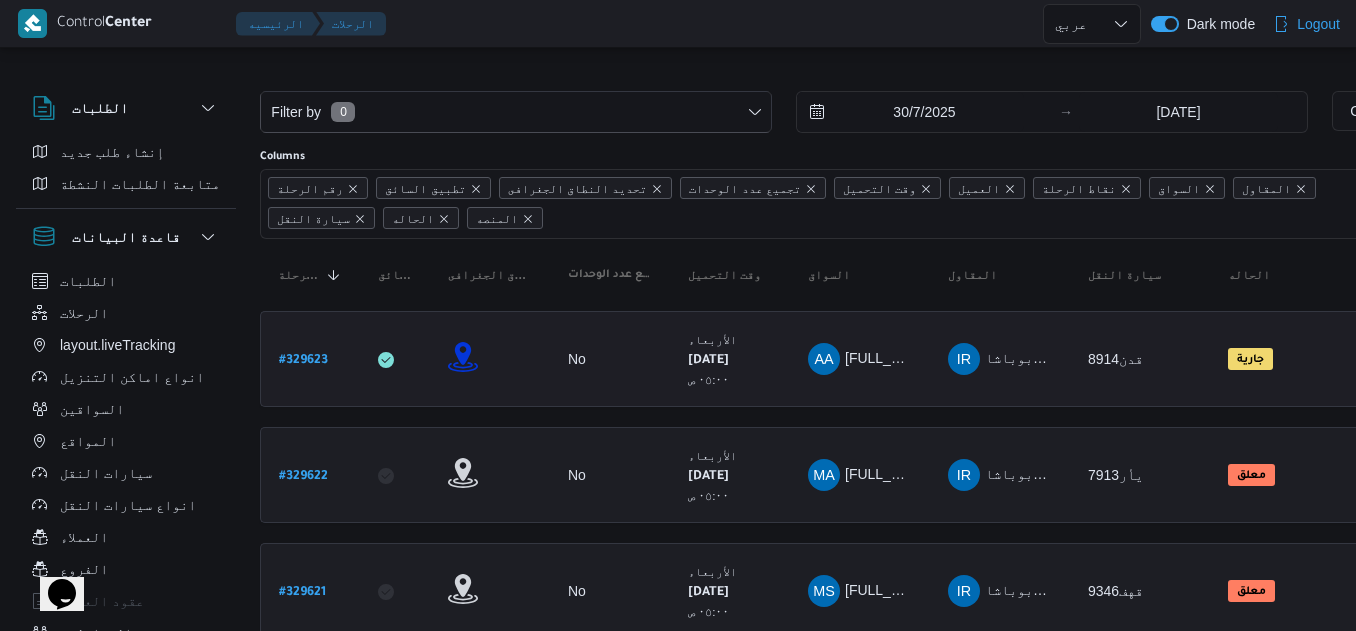 scroll, scrollTop: 0, scrollLeft: 0, axis: both 